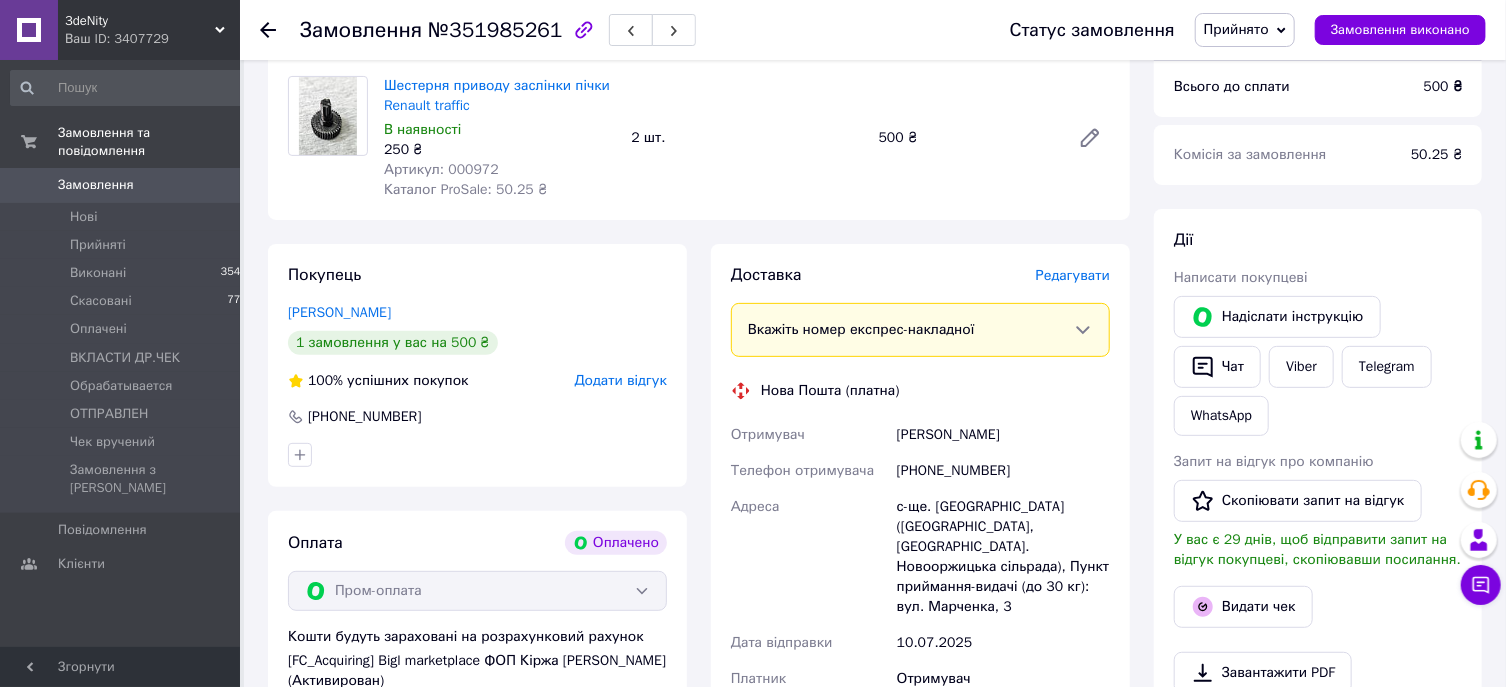 scroll, scrollTop: 218, scrollLeft: 0, axis: vertical 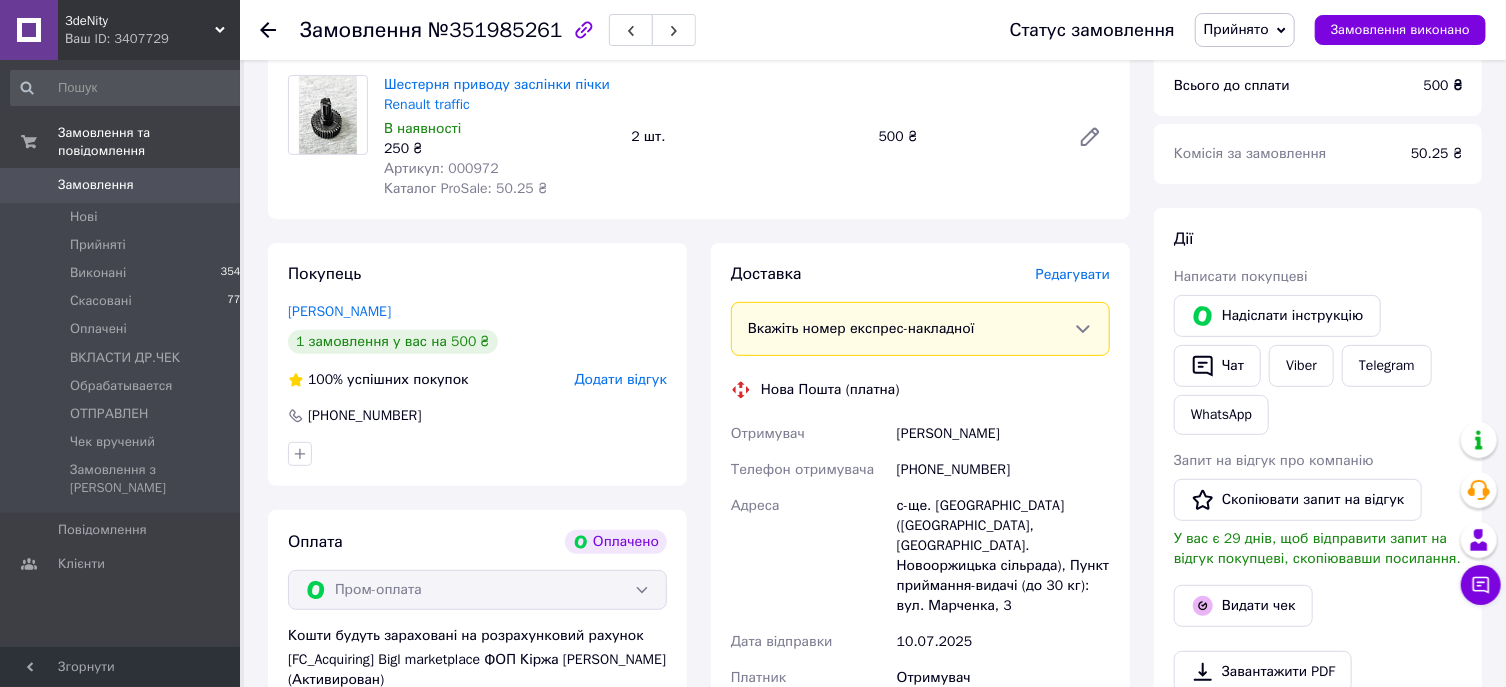 click on "Замовлення" at bounding box center (96, 185) 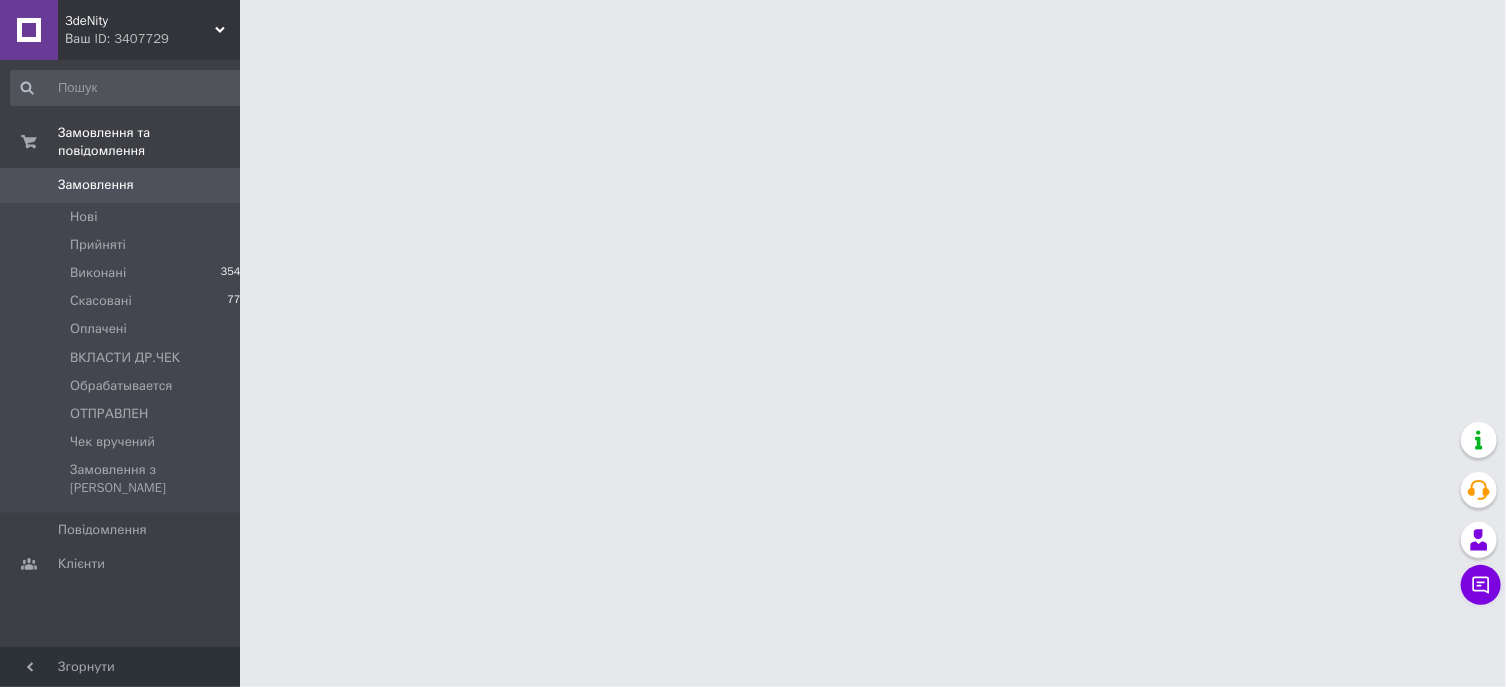 scroll, scrollTop: 0, scrollLeft: 0, axis: both 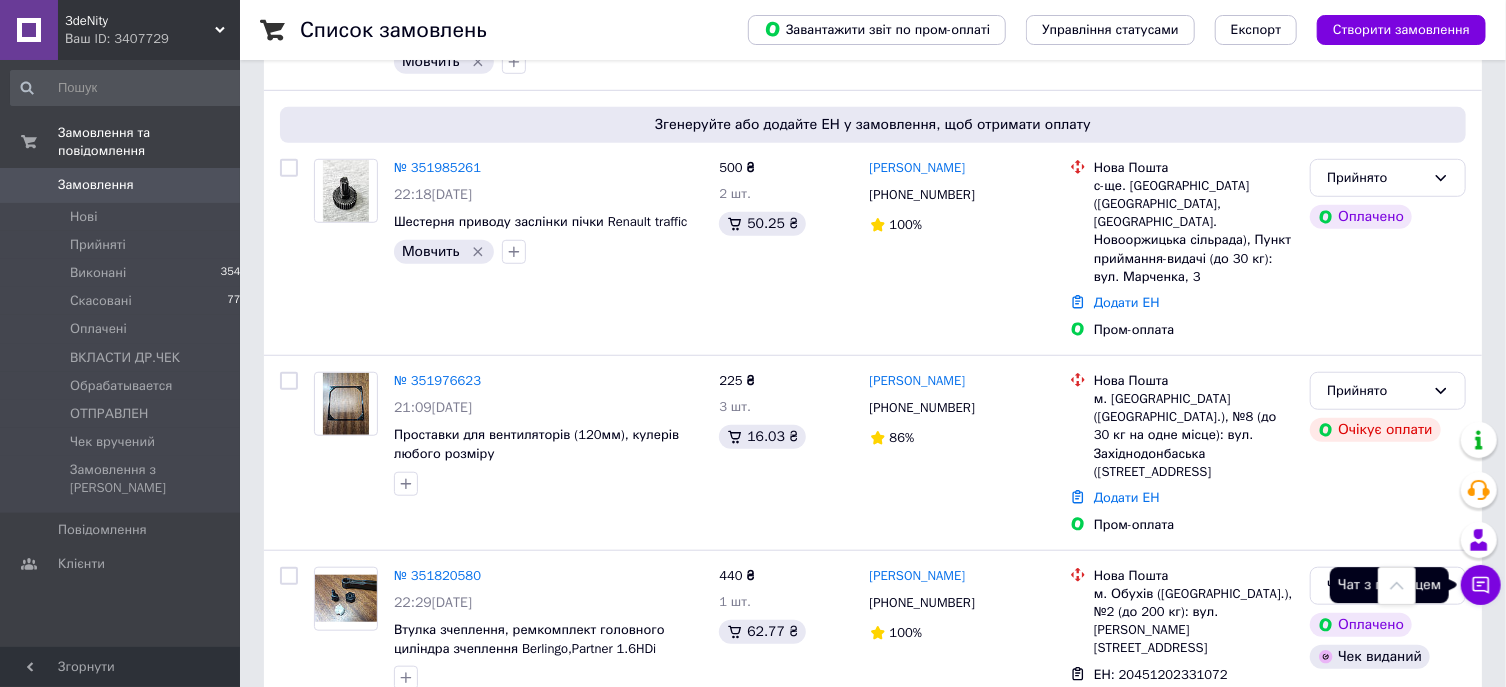 click 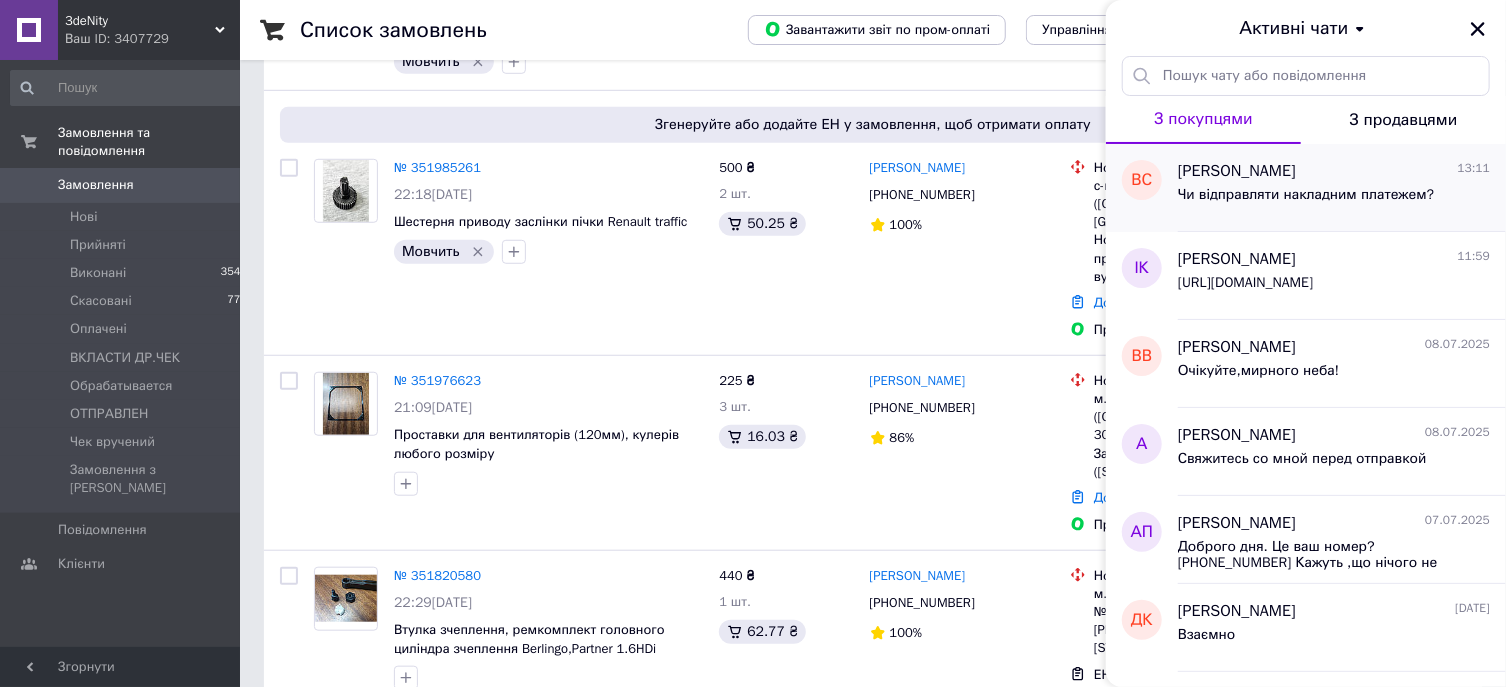 click on "Чи відправляти накладним платежем?" at bounding box center [1306, 201] 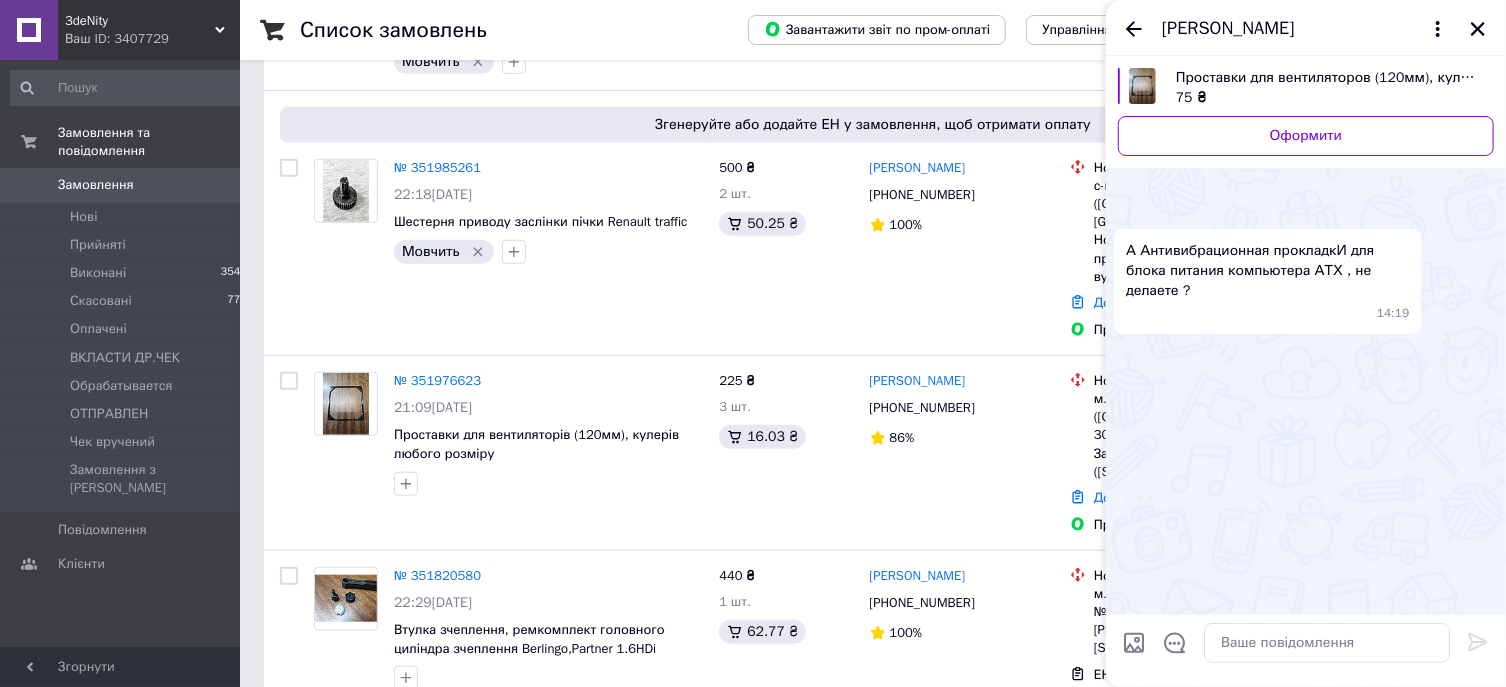 scroll, scrollTop: 1060, scrollLeft: 0, axis: vertical 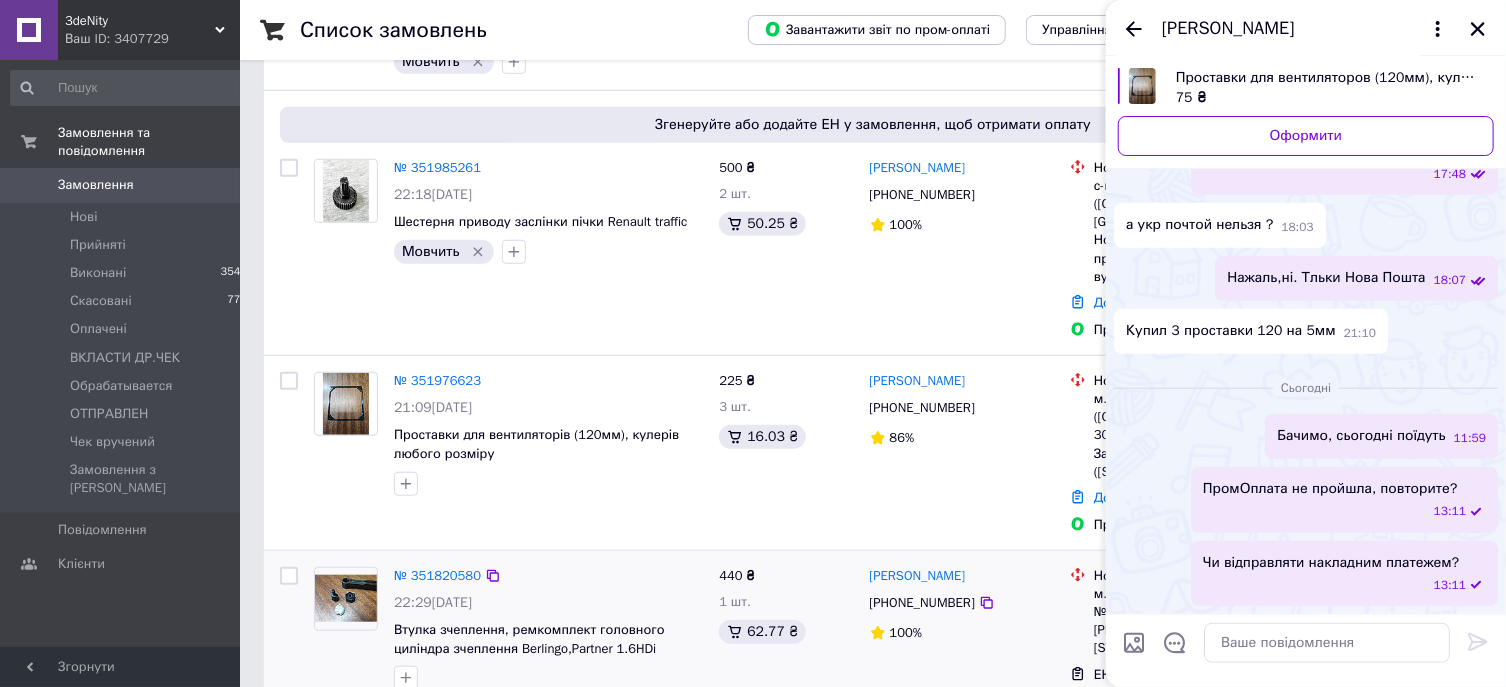 click on "440 ₴ 1 шт. 62.77 ₴" at bounding box center [786, 653] 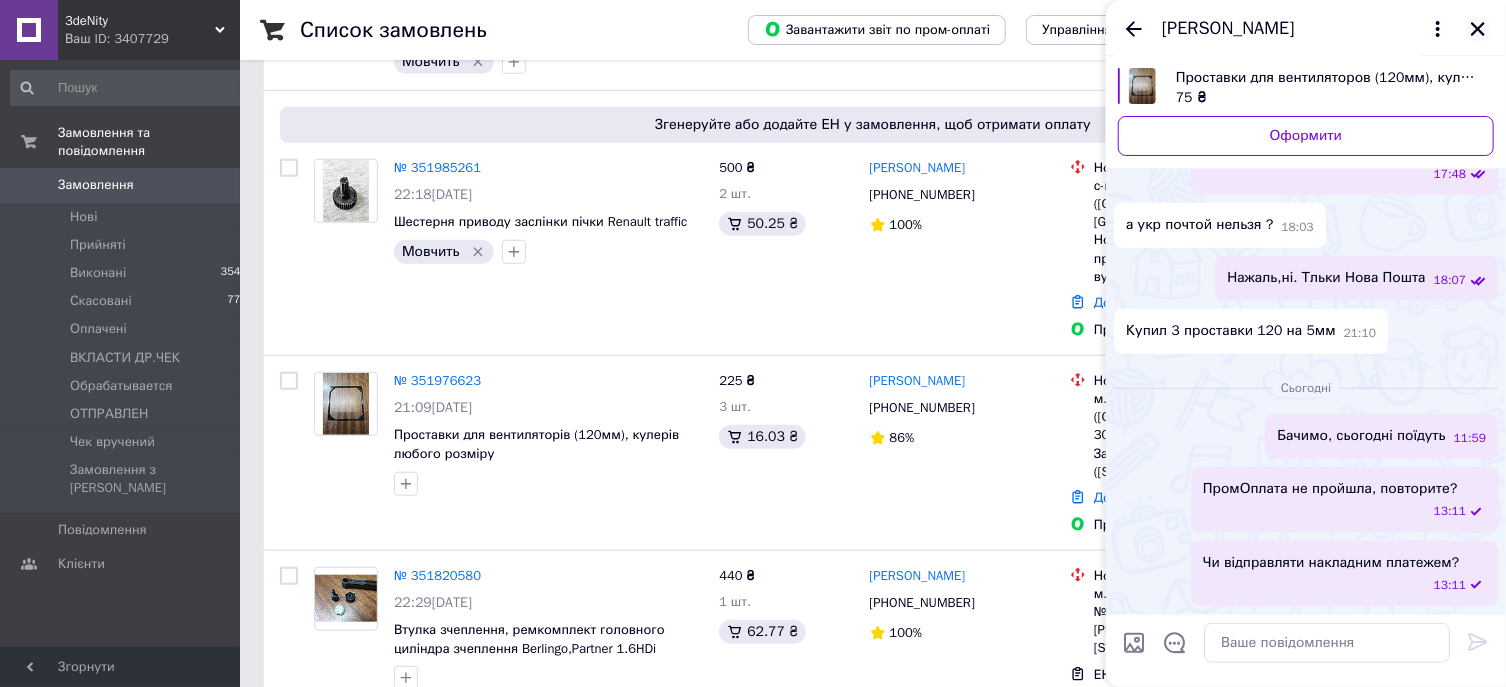 click 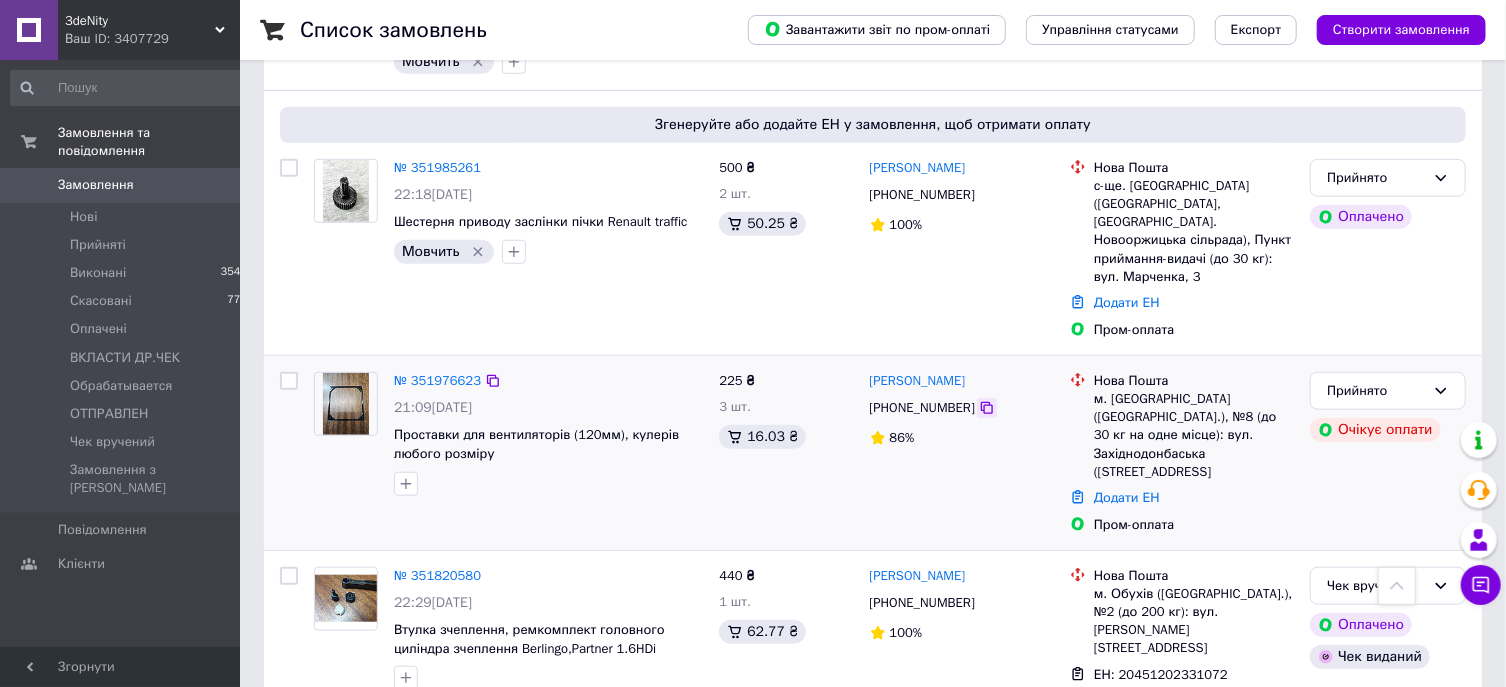click 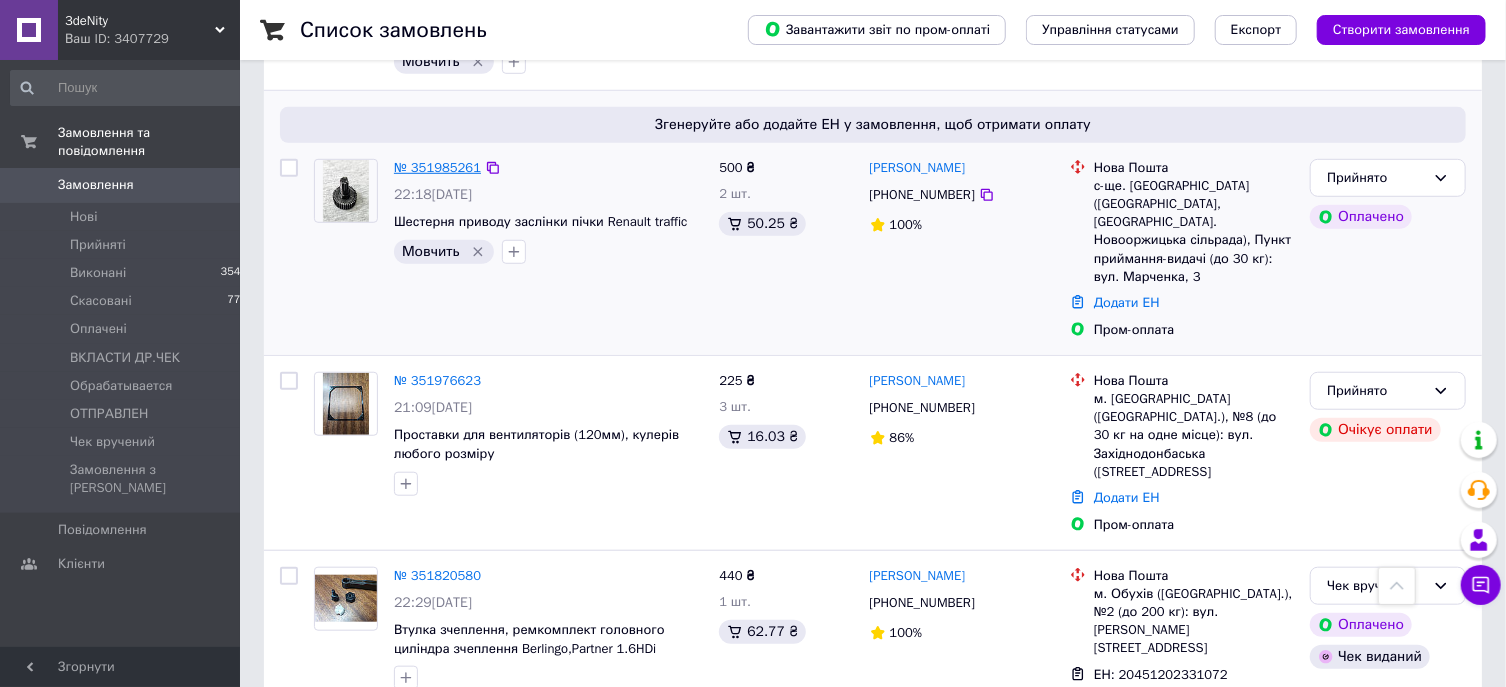 click on "№ 351985261" at bounding box center [437, 167] 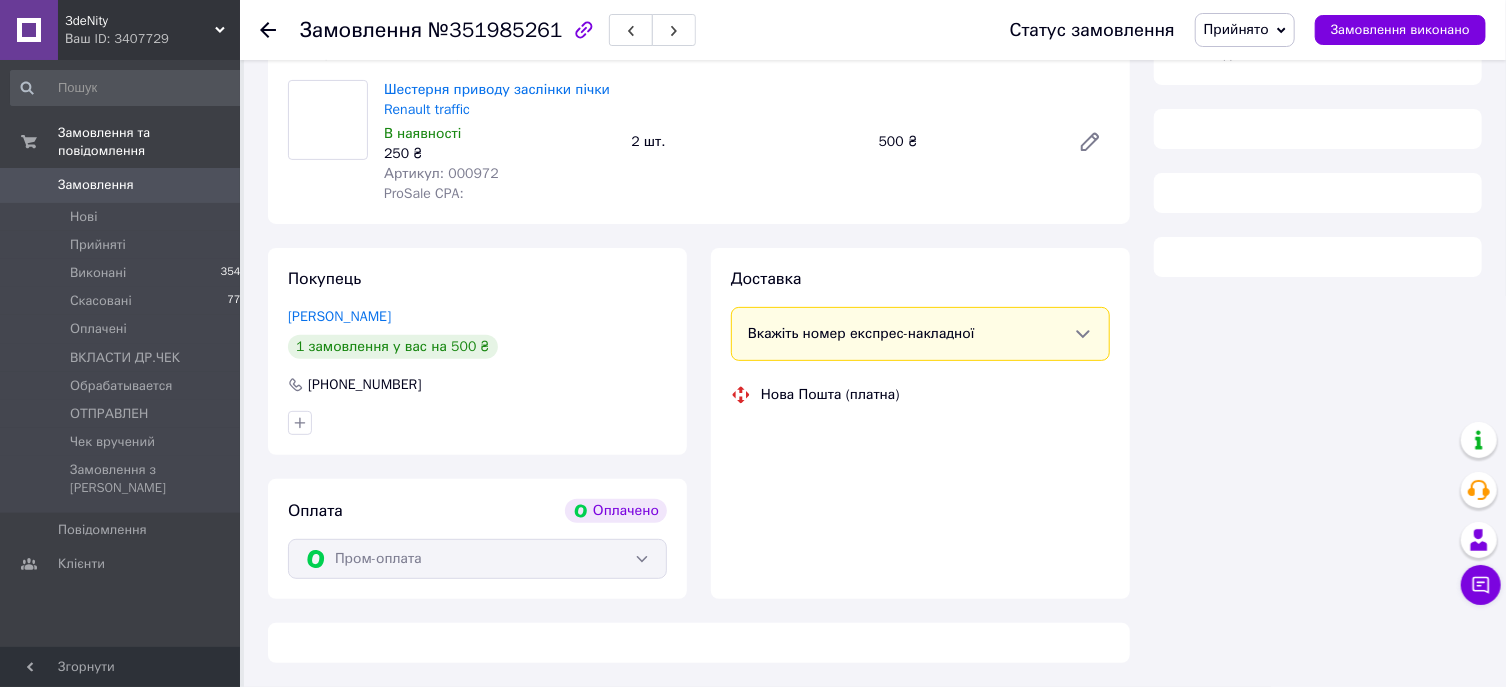 scroll, scrollTop: 217, scrollLeft: 0, axis: vertical 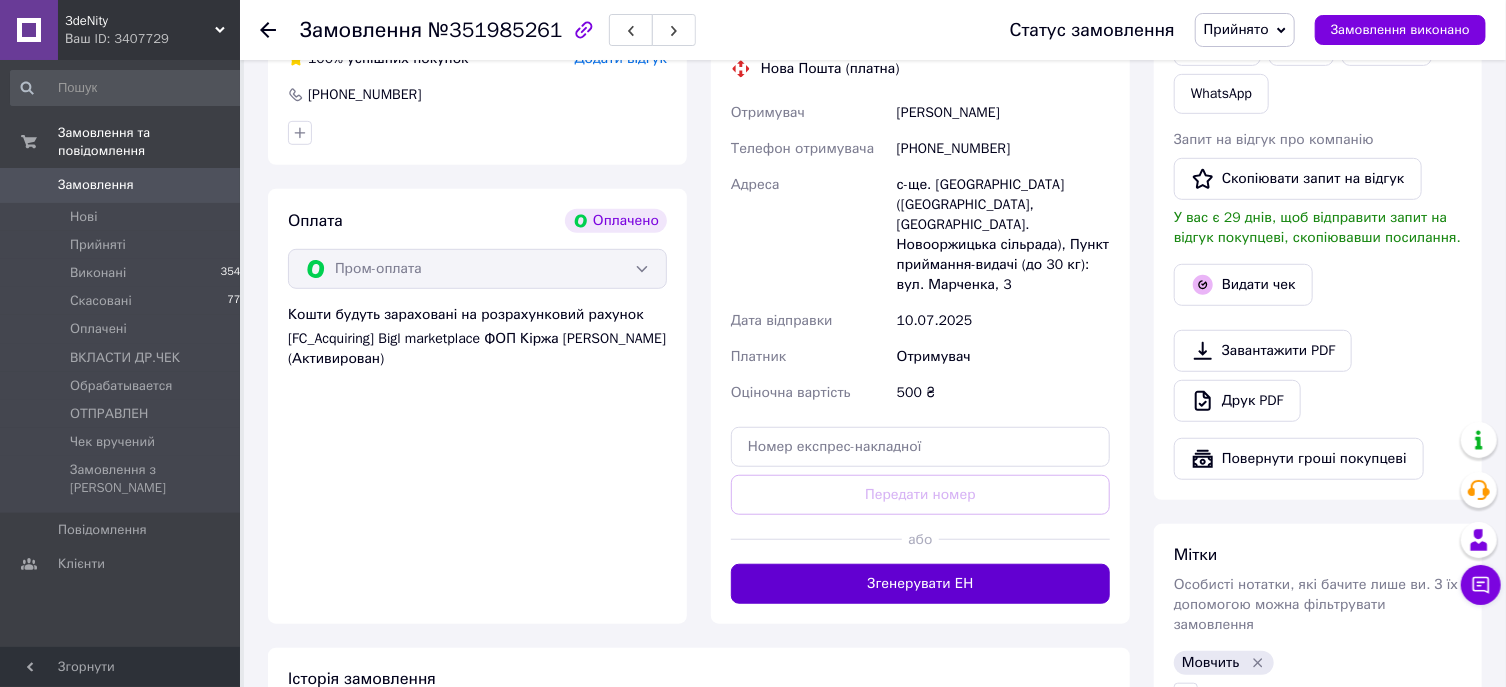 click on "Згенерувати ЕН" at bounding box center (920, 584) 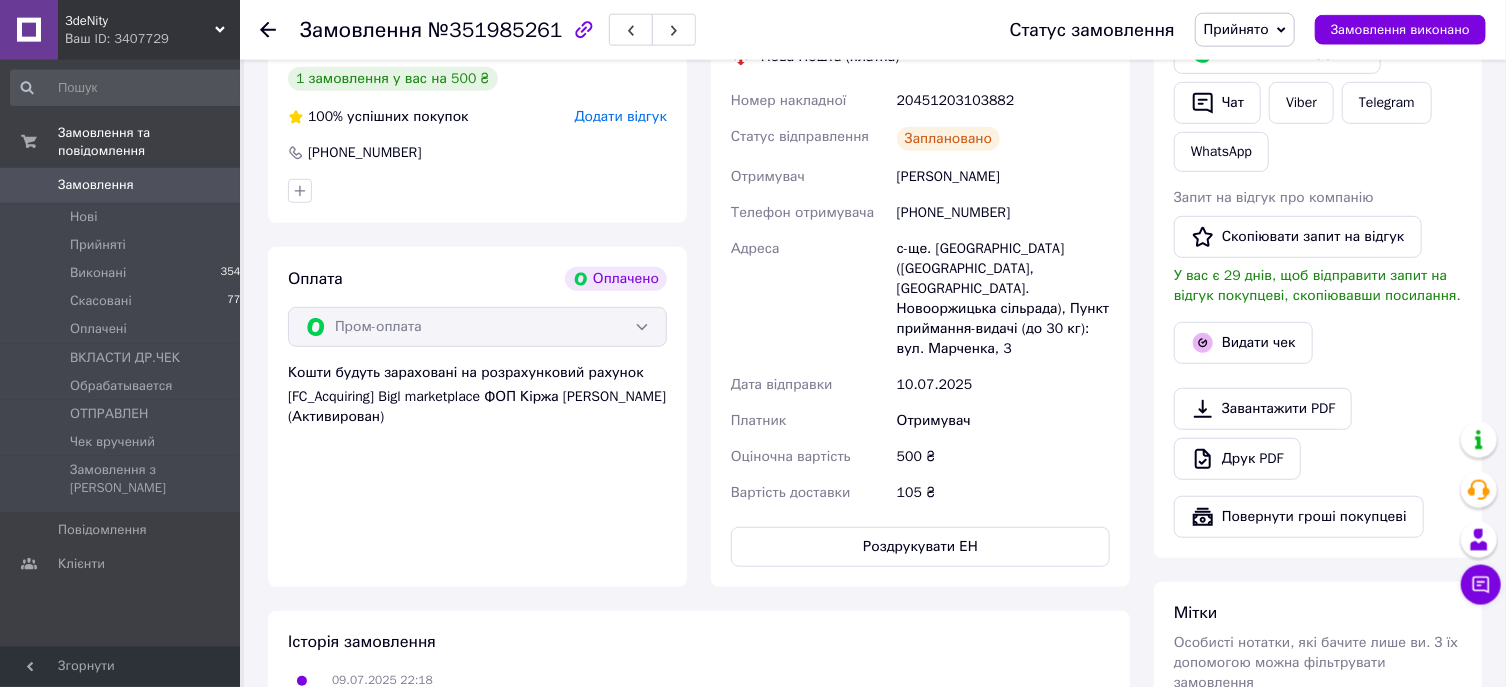 scroll, scrollTop: 432, scrollLeft: 0, axis: vertical 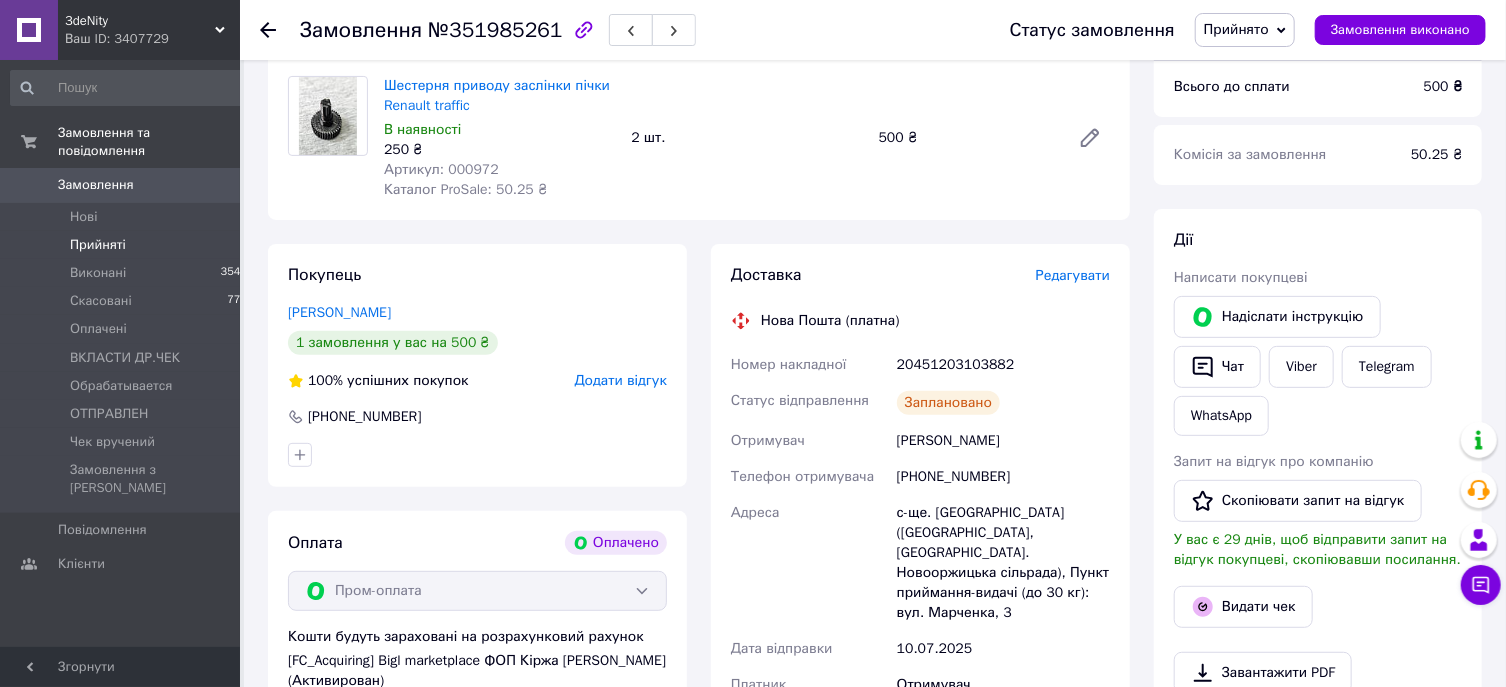 click on "Прийняті" at bounding box center (98, 245) 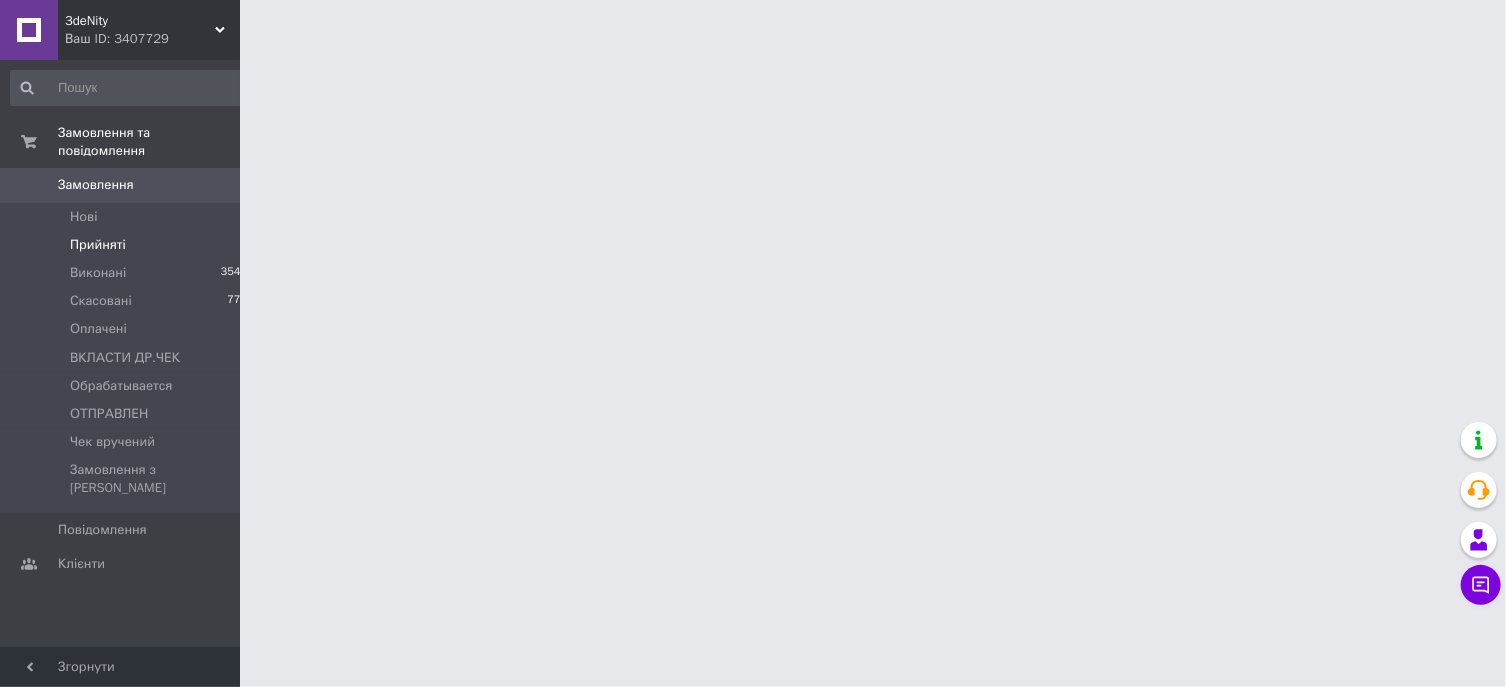 scroll, scrollTop: 0, scrollLeft: 0, axis: both 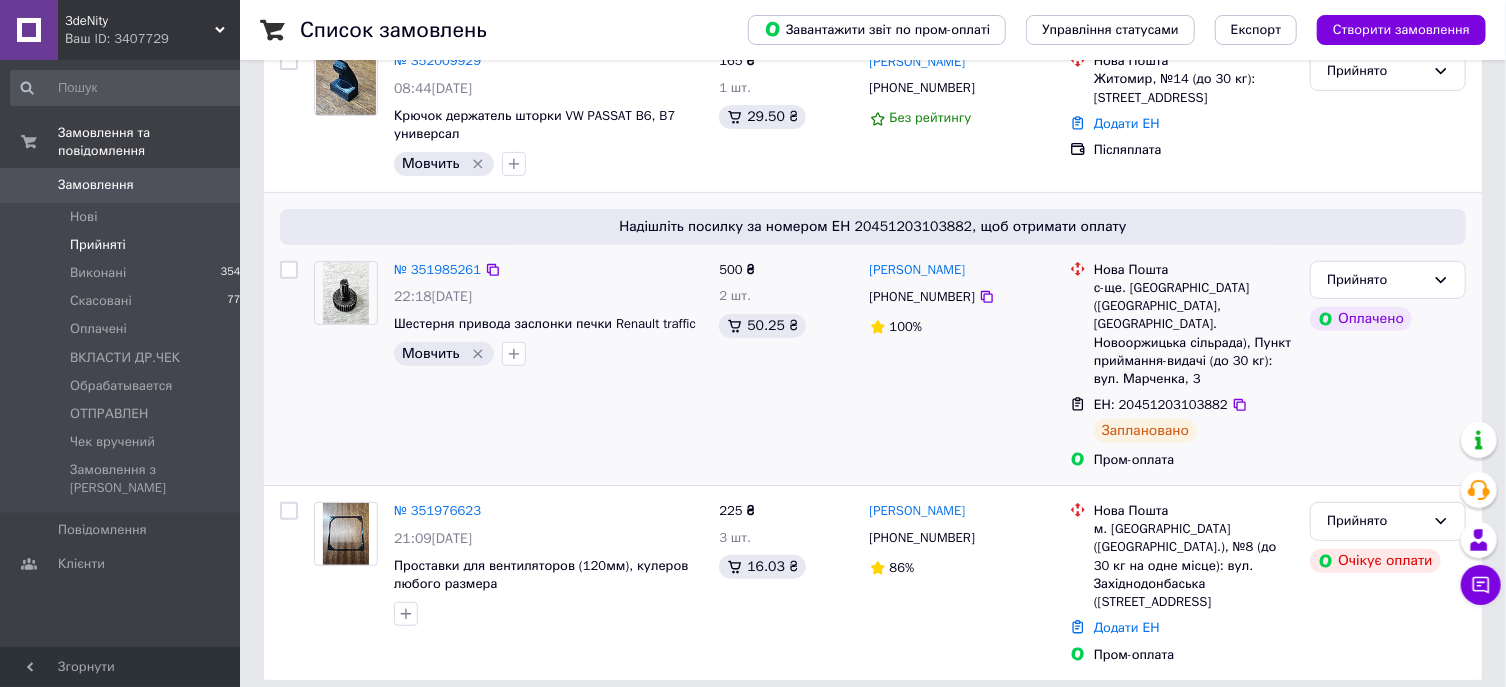 click 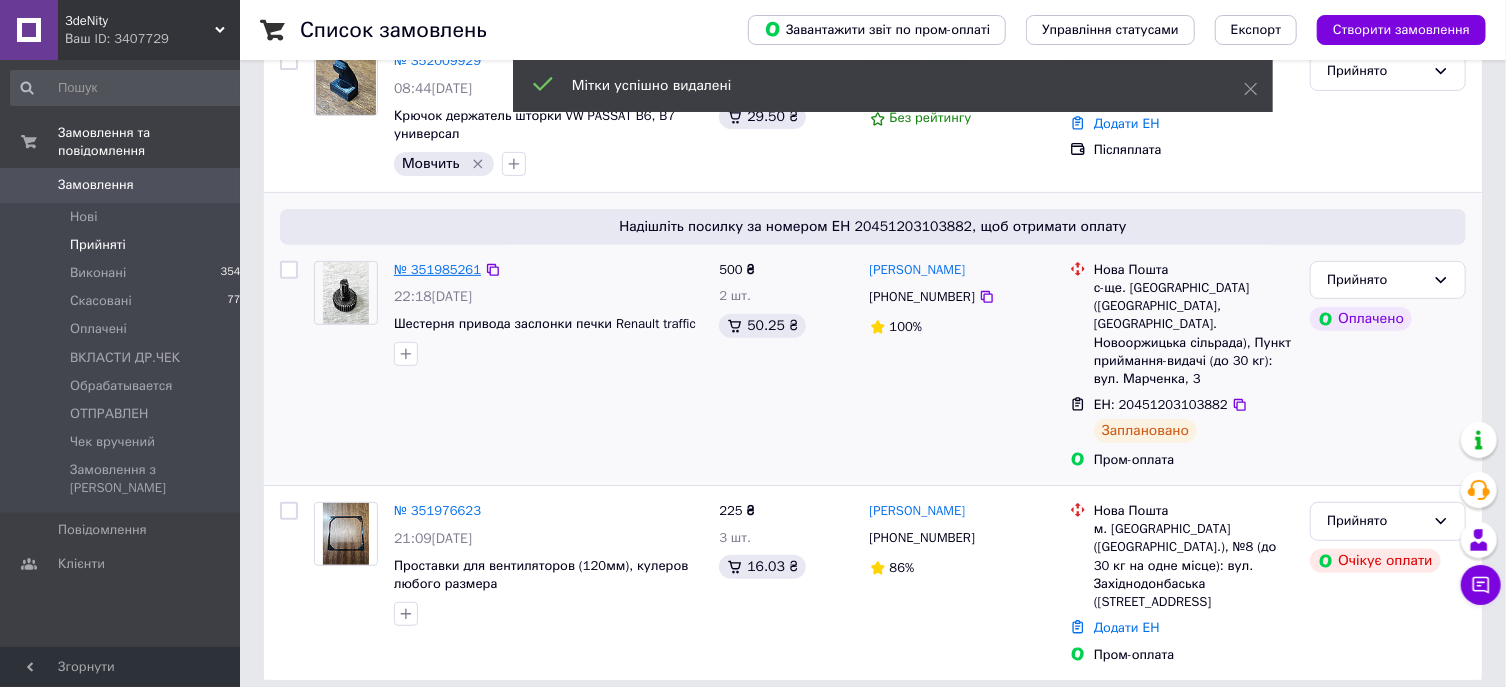 click on "№ 351985261" at bounding box center (437, 269) 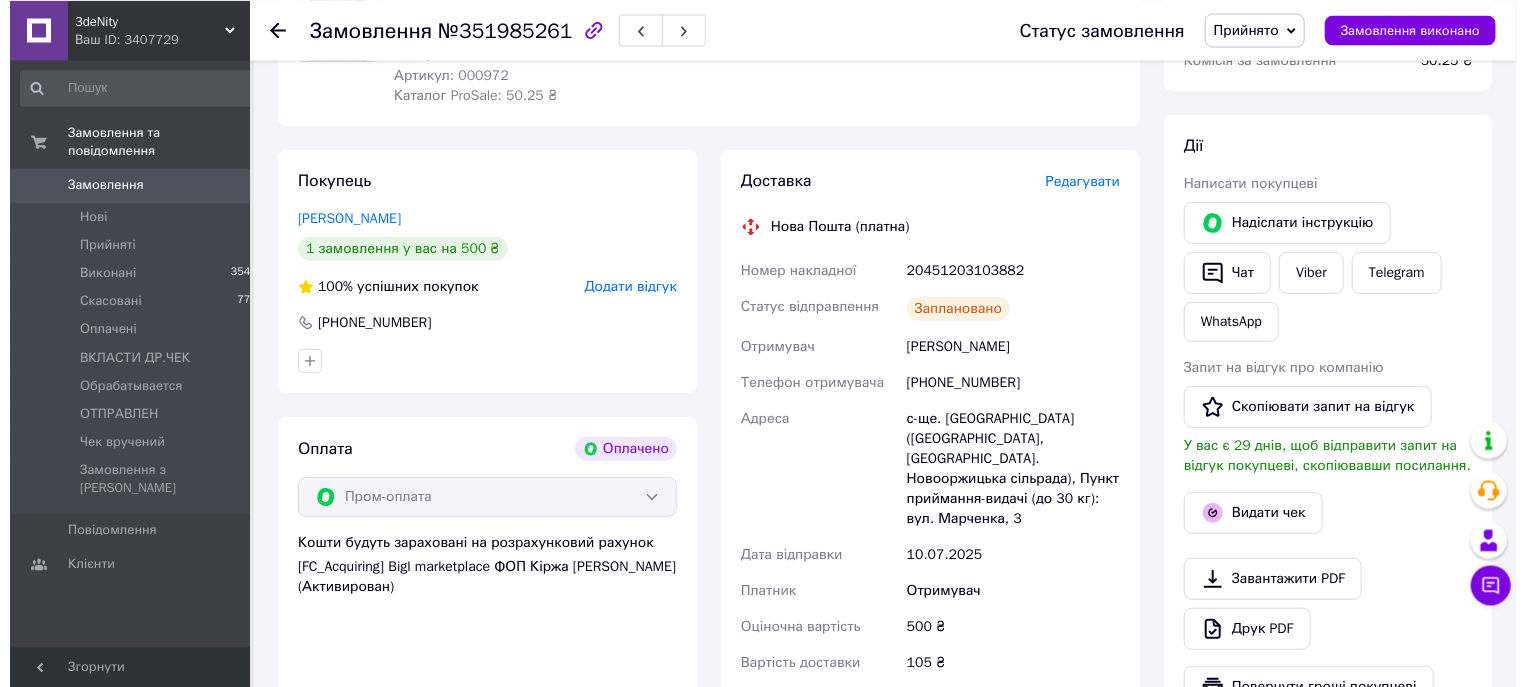 scroll, scrollTop: 432, scrollLeft: 0, axis: vertical 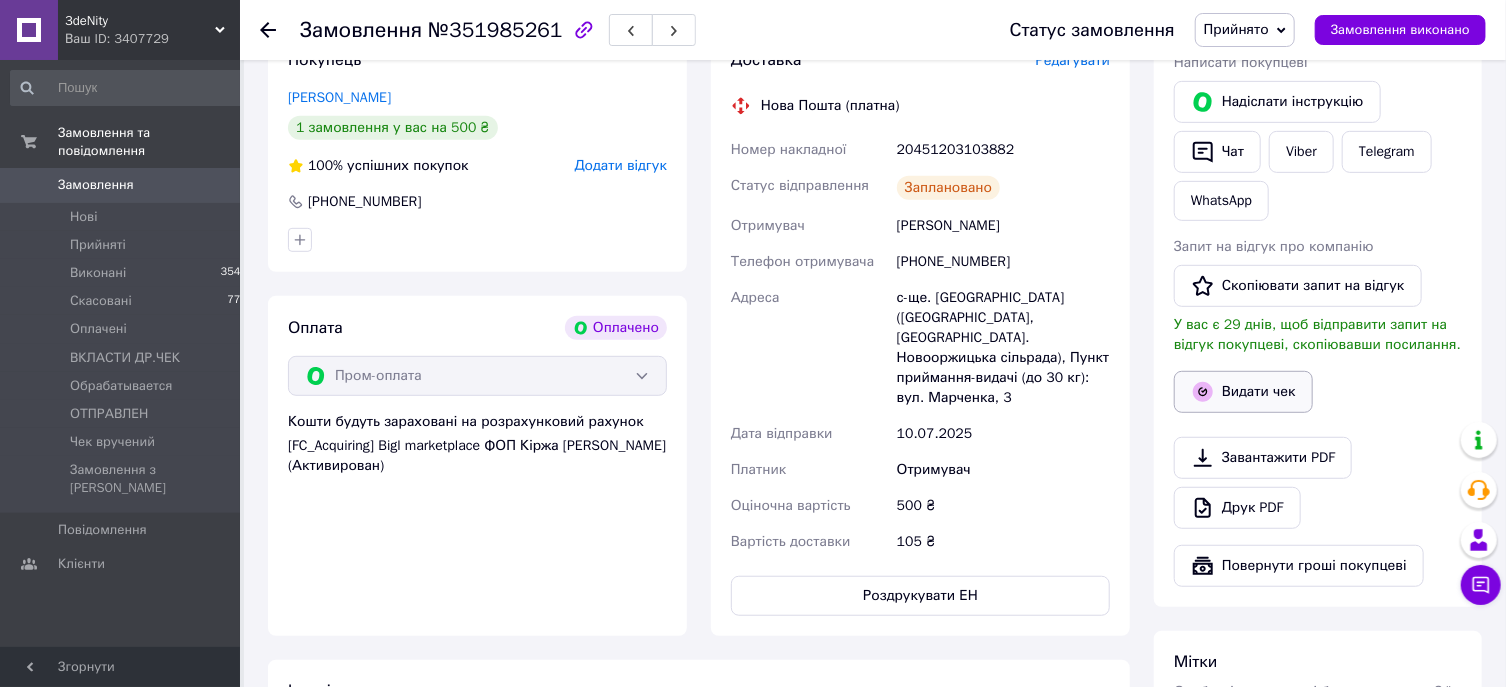 click on "Видати чек" at bounding box center [1243, 392] 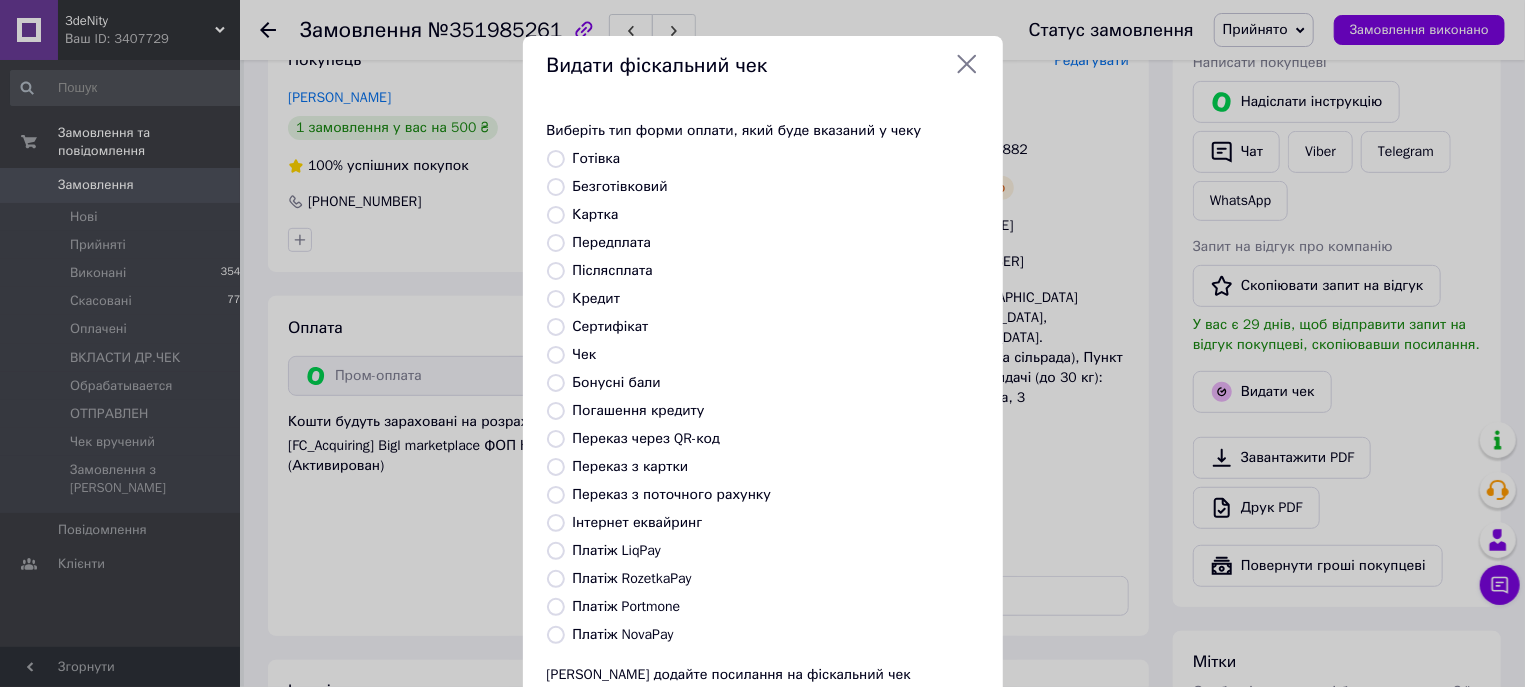 click on "Платіж RozetkaPay" at bounding box center [556, 579] 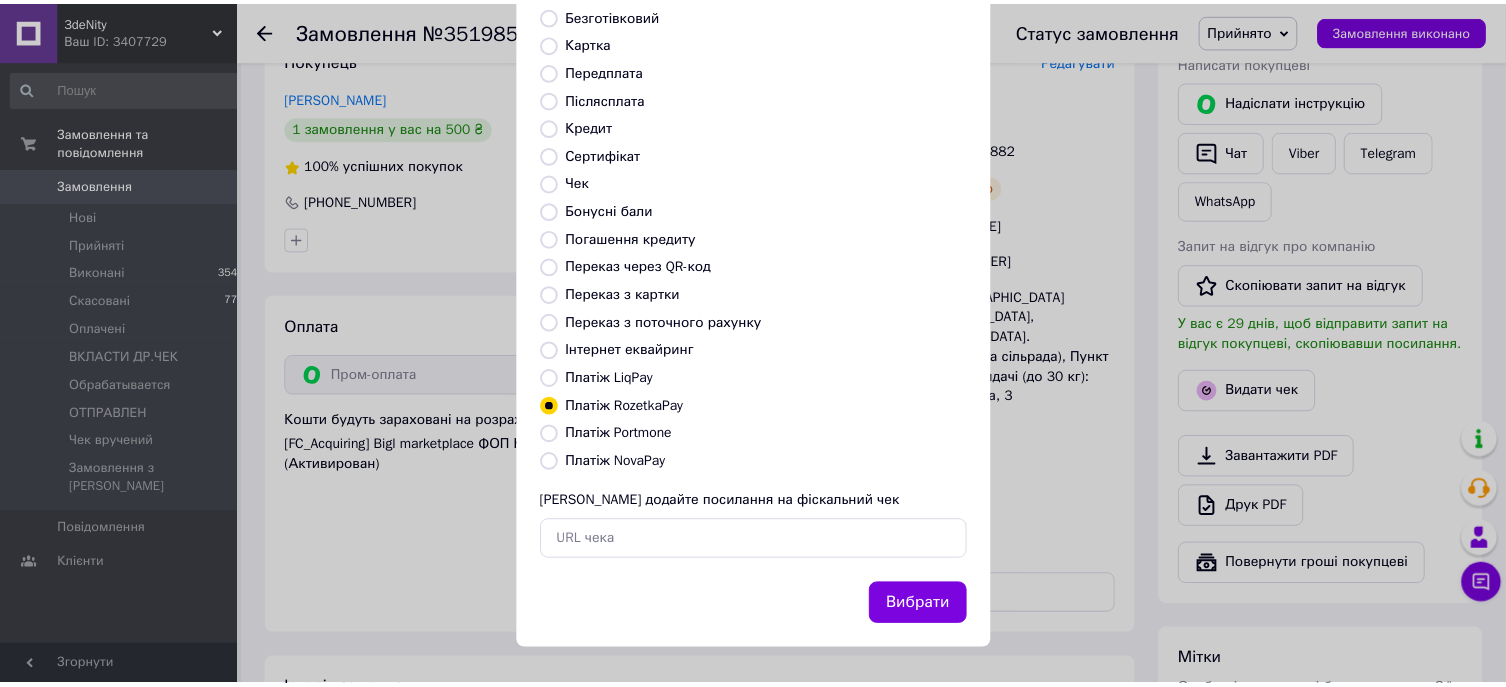 scroll, scrollTop: 173, scrollLeft: 0, axis: vertical 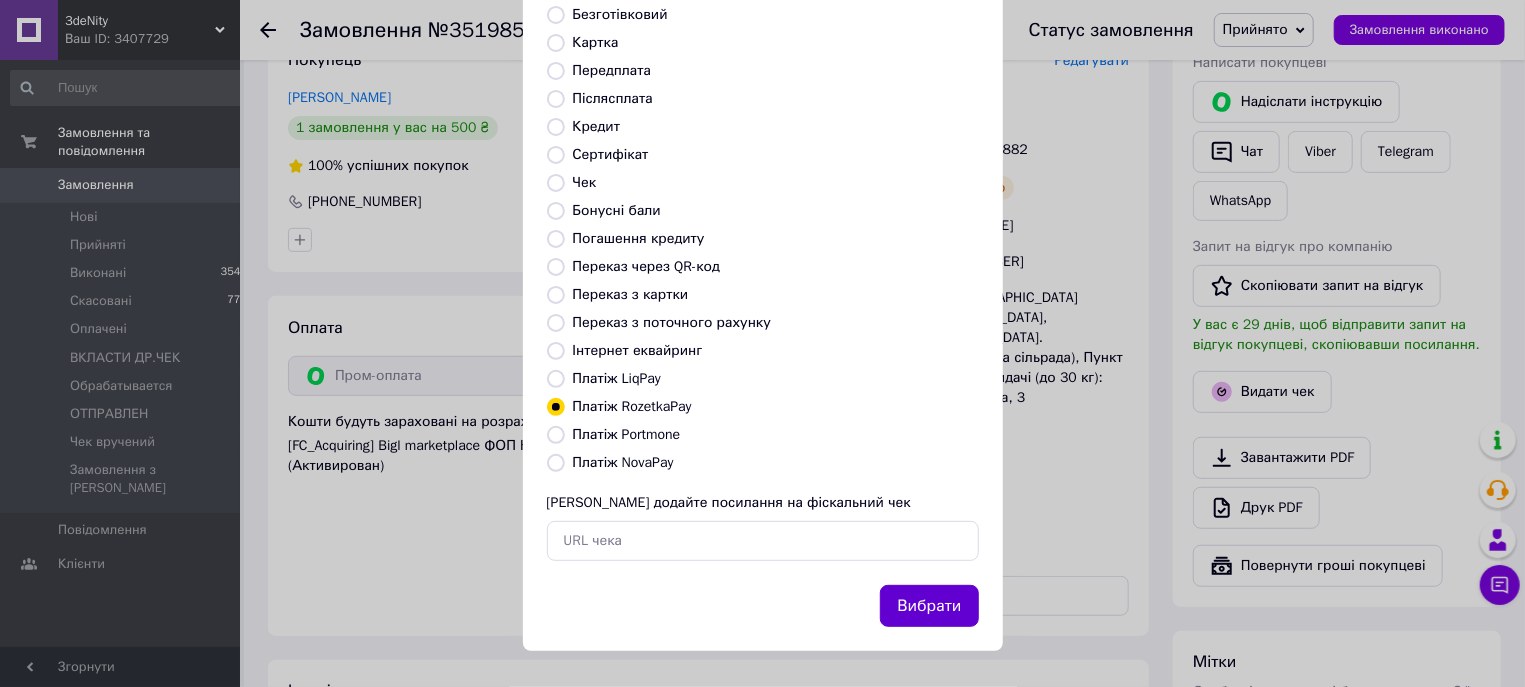 click on "Вибрати" at bounding box center [929, 606] 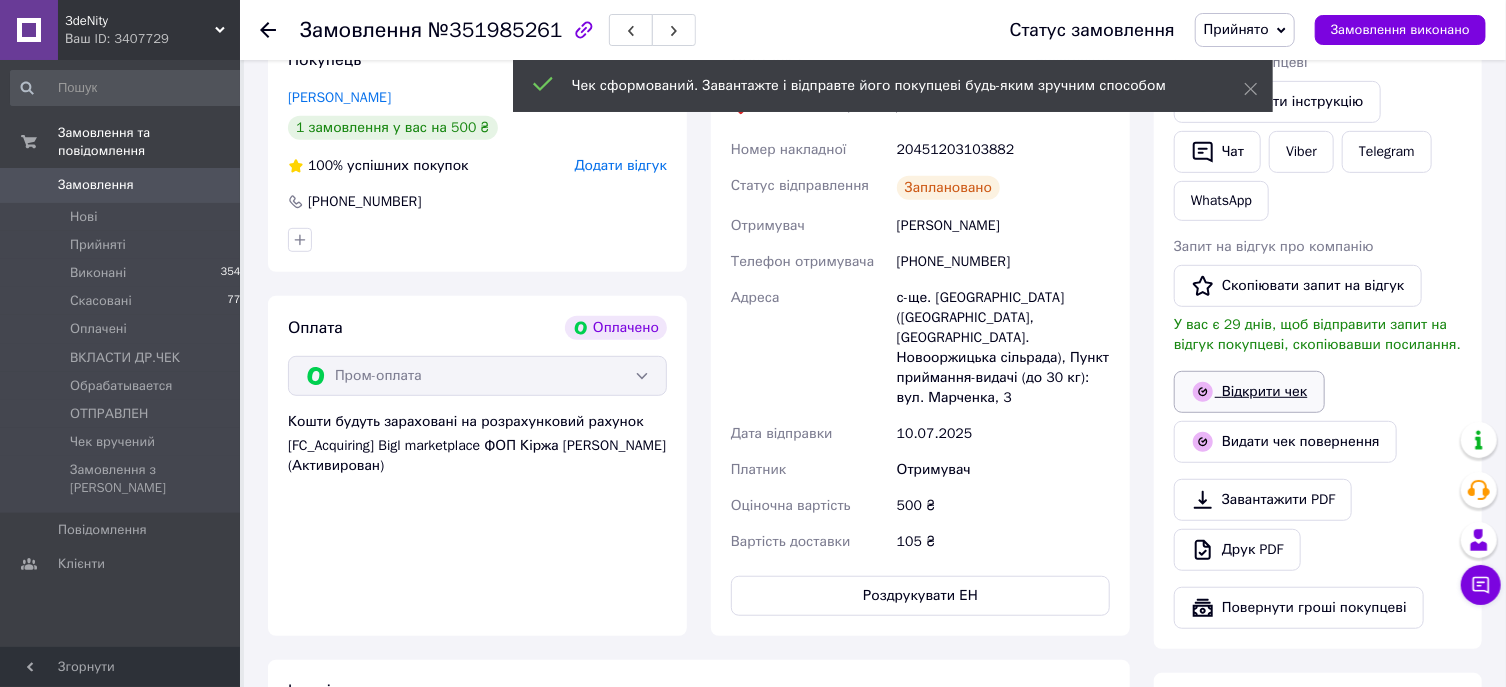 click on "Відкрити чек" at bounding box center (1249, 392) 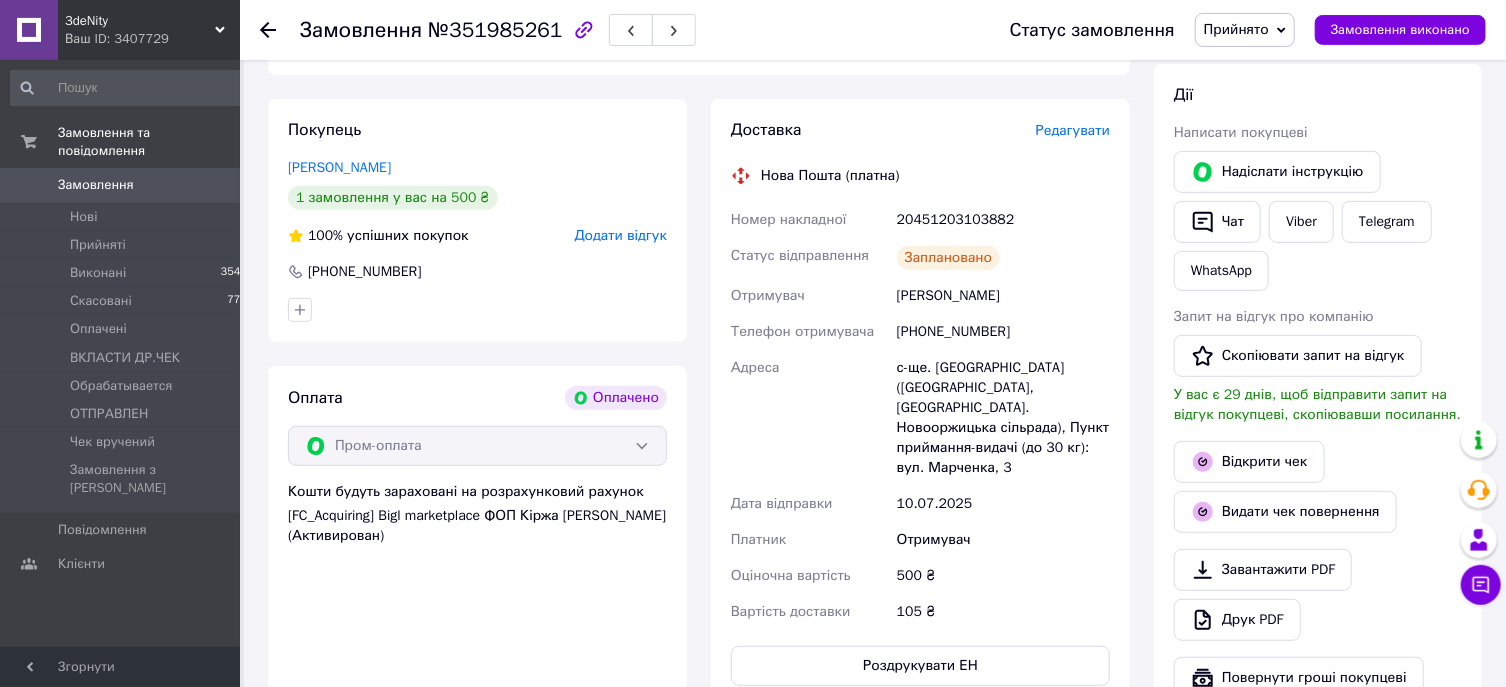 scroll, scrollTop: 324, scrollLeft: 0, axis: vertical 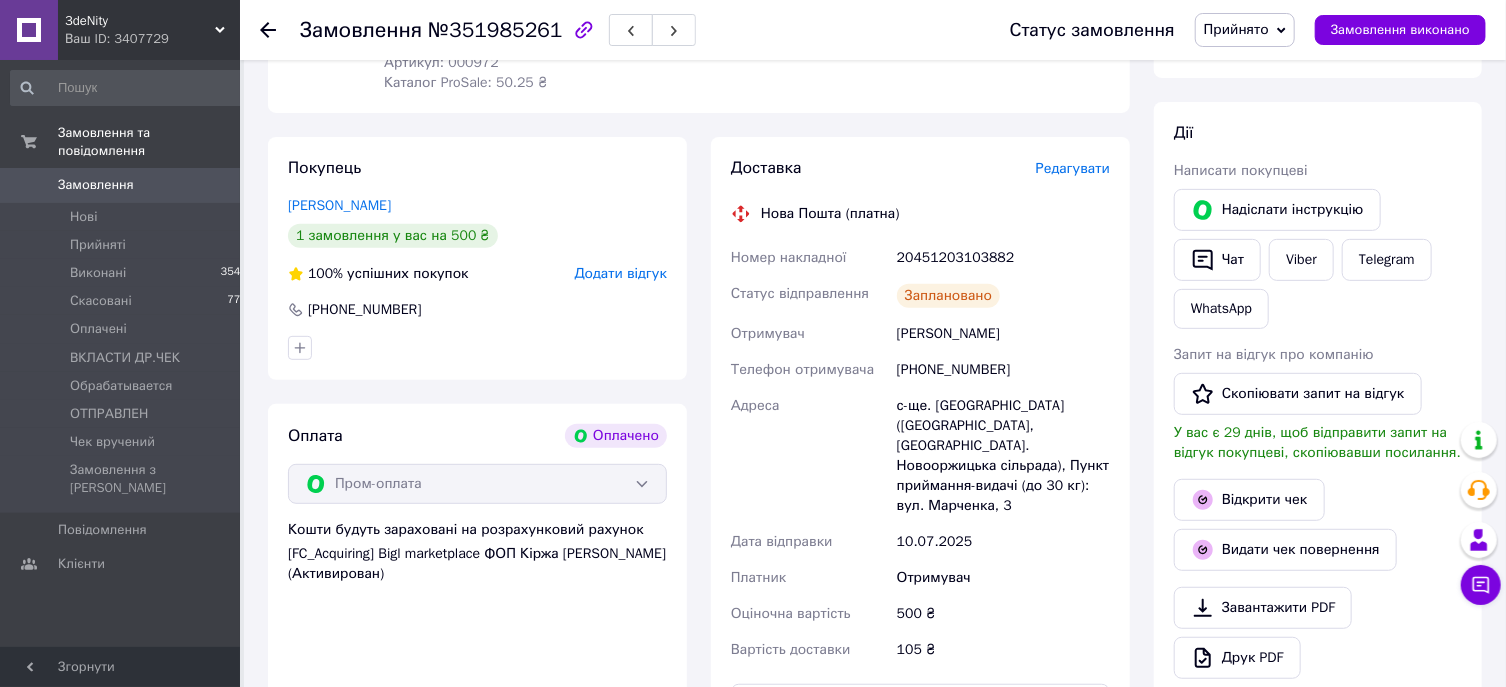 click on "20451203103882" at bounding box center [1003, 258] 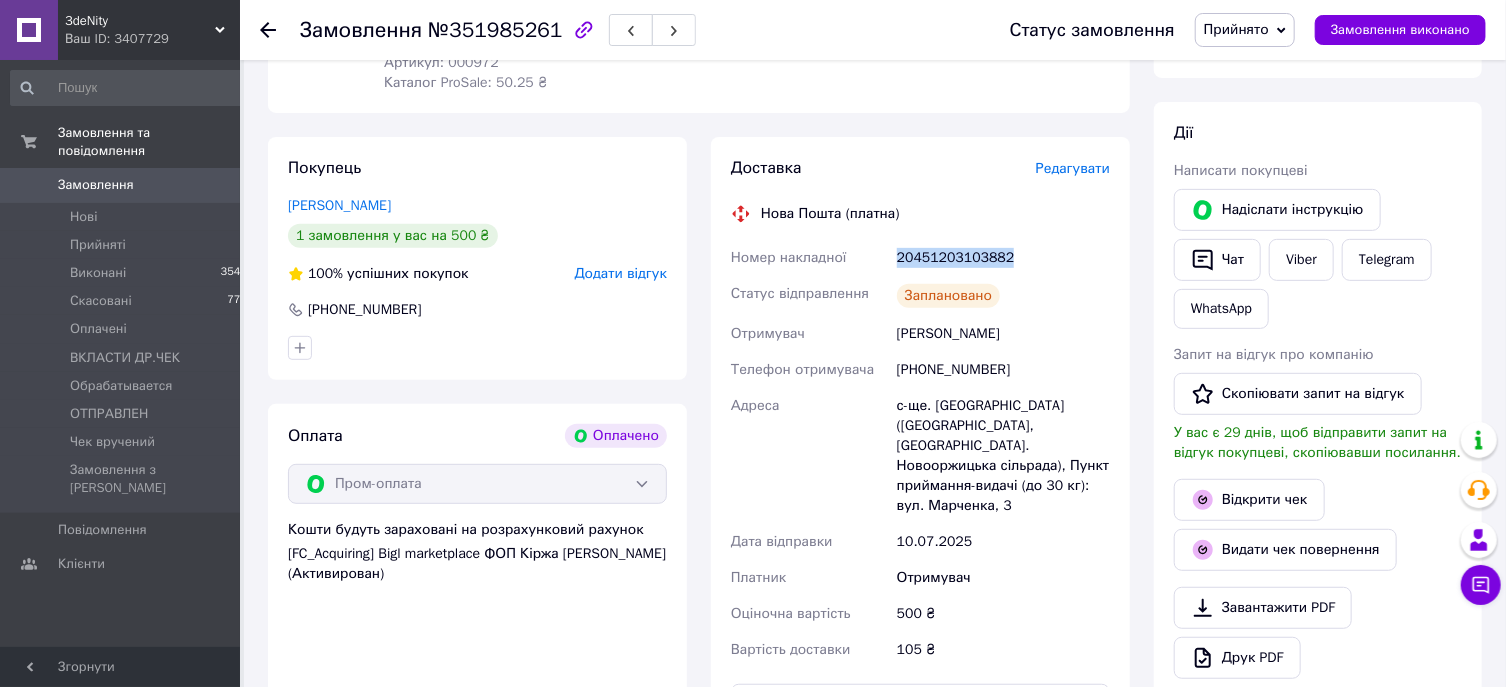 click on "20451203103882" at bounding box center [1003, 258] 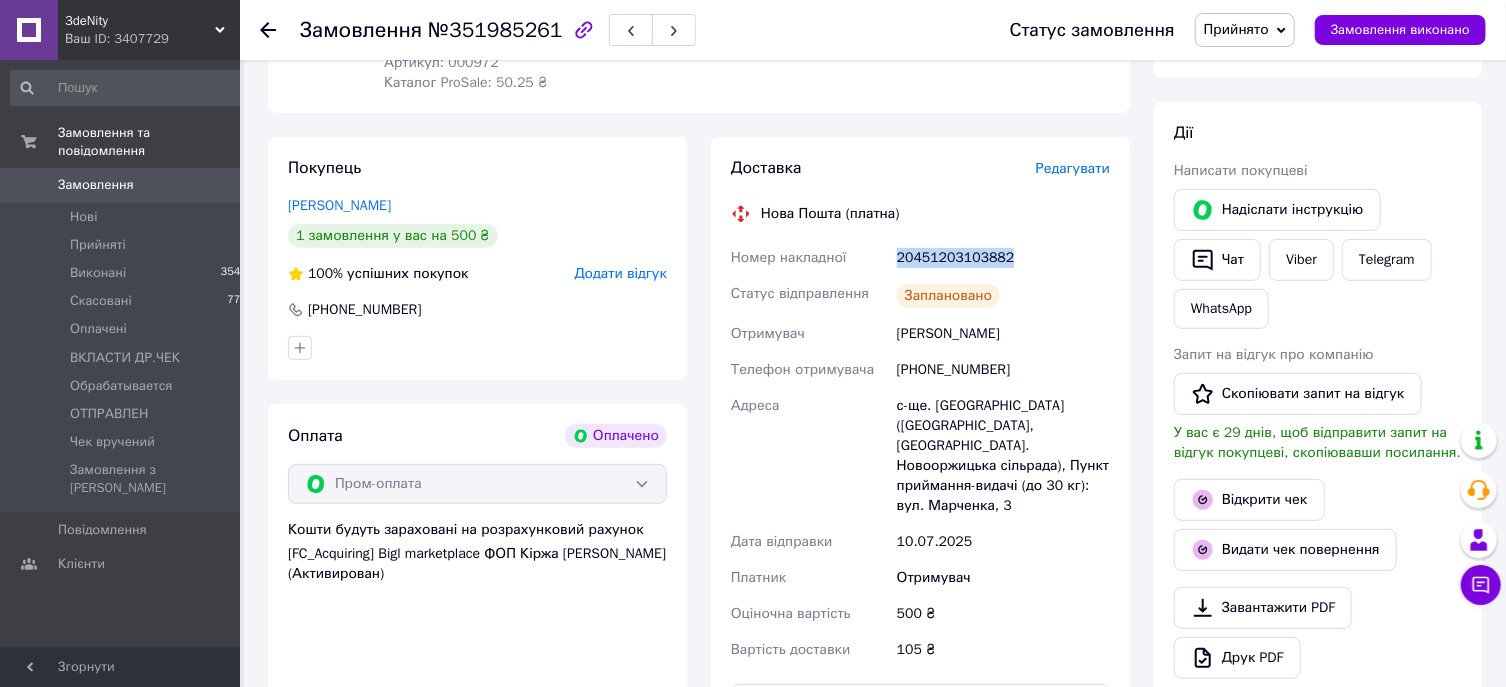 scroll, scrollTop: 3, scrollLeft: 0, axis: vertical 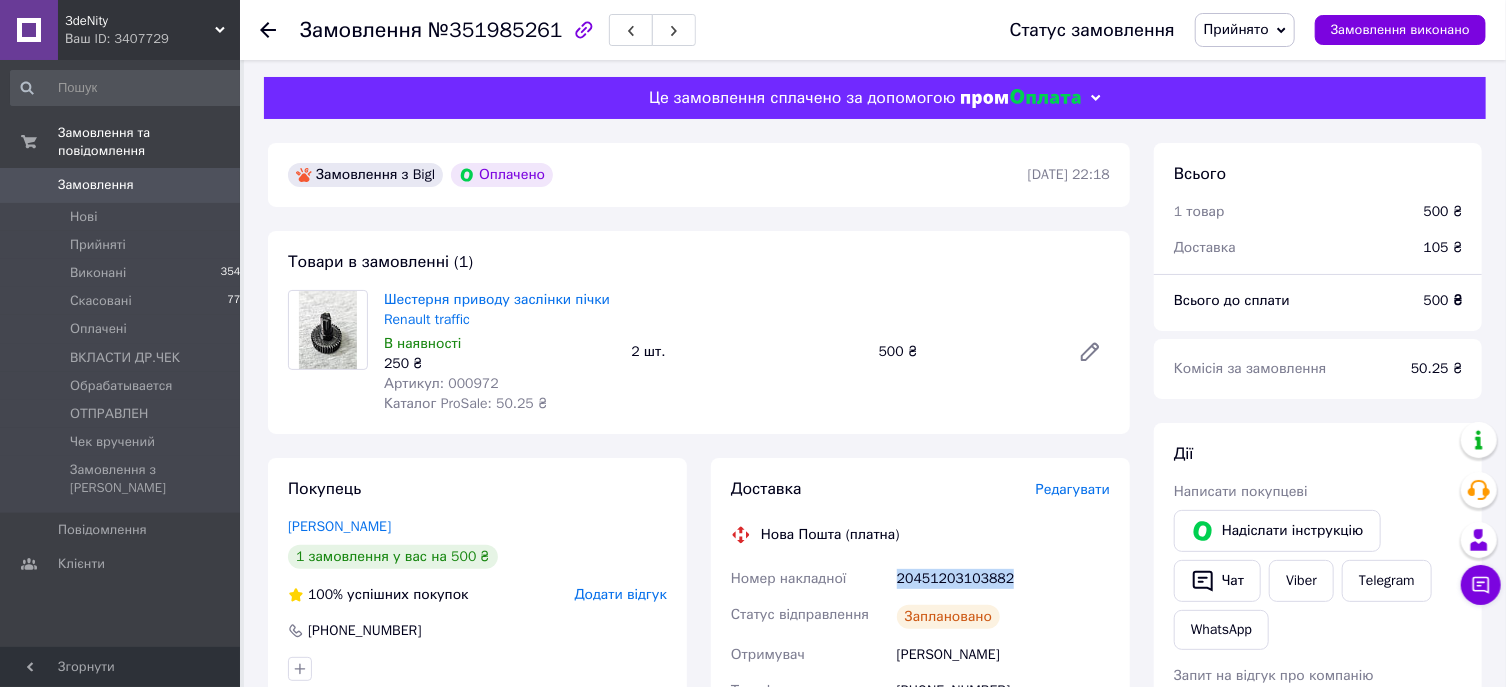 click 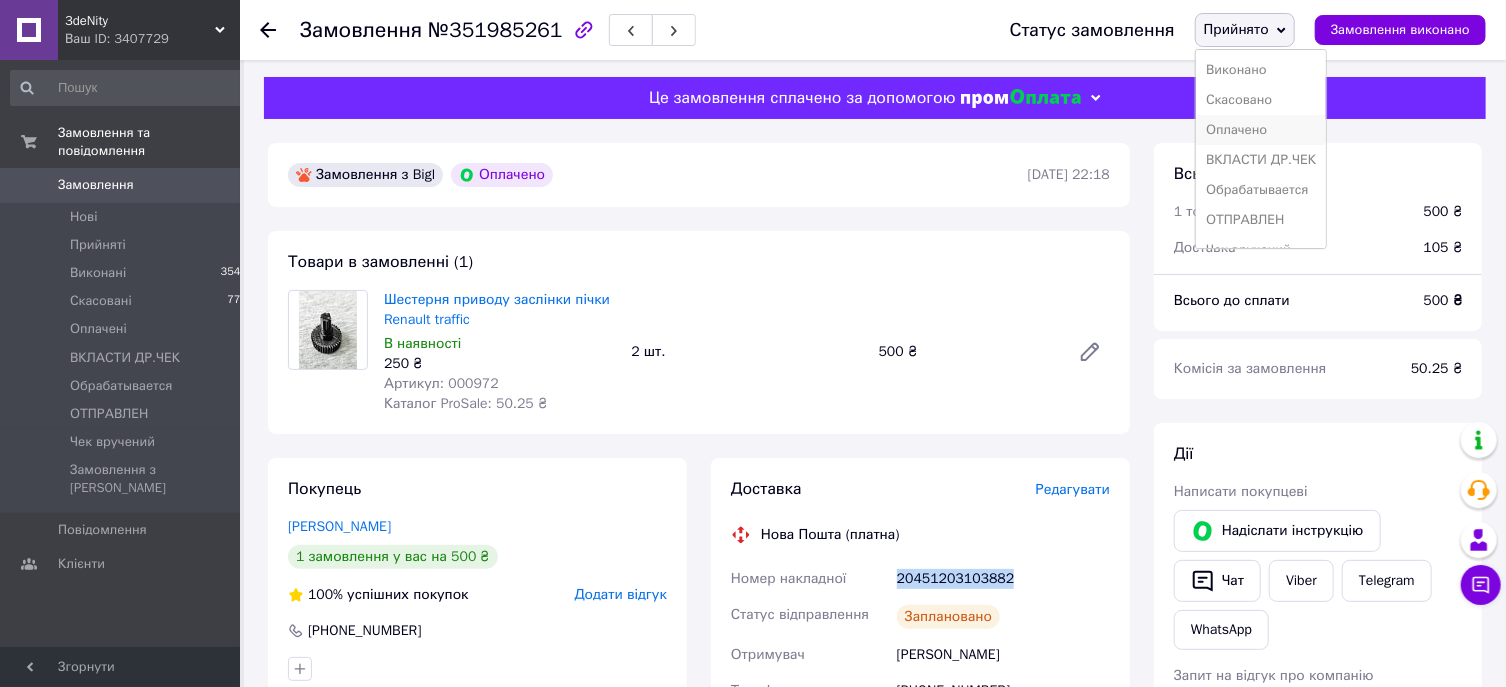scroll, scrollTop: 41, scrollLeft: 0, axis: vertical 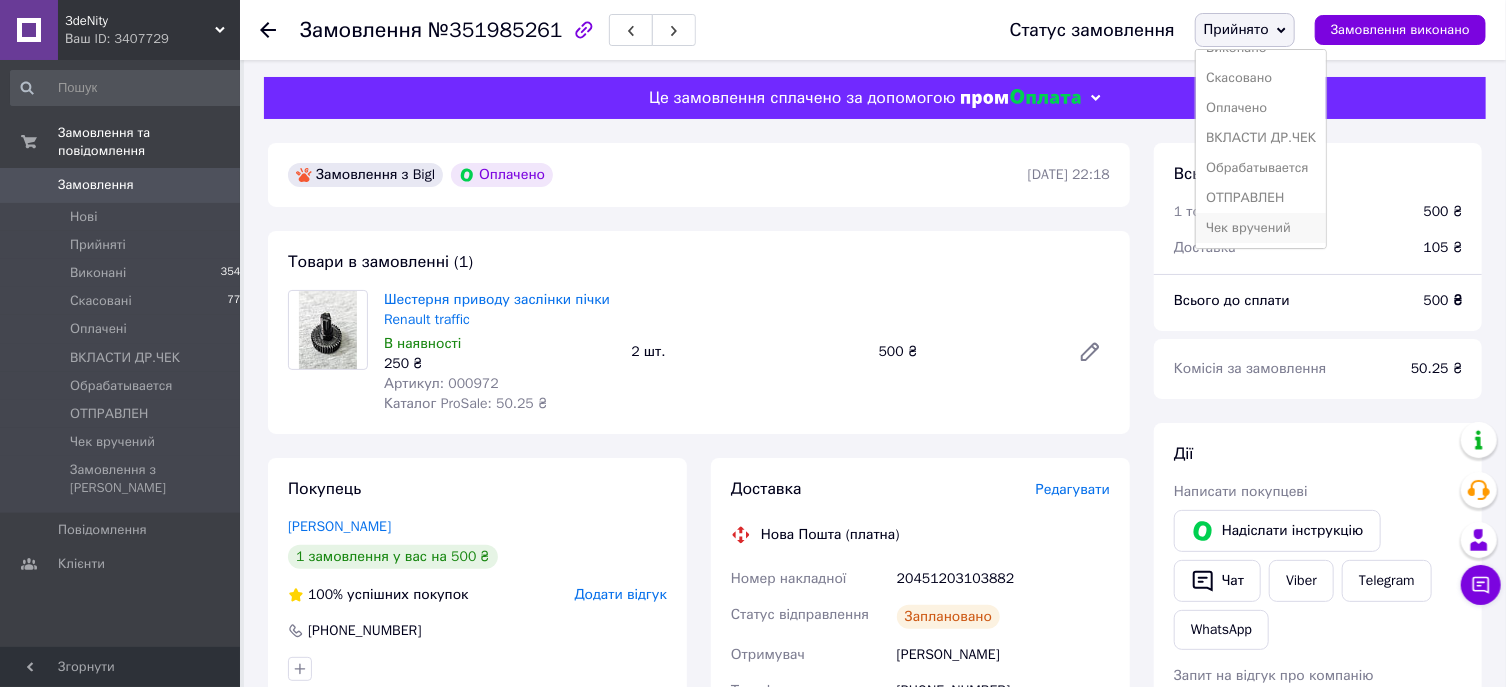 click on "Чек вручений" at bounding box center (1261, 228) 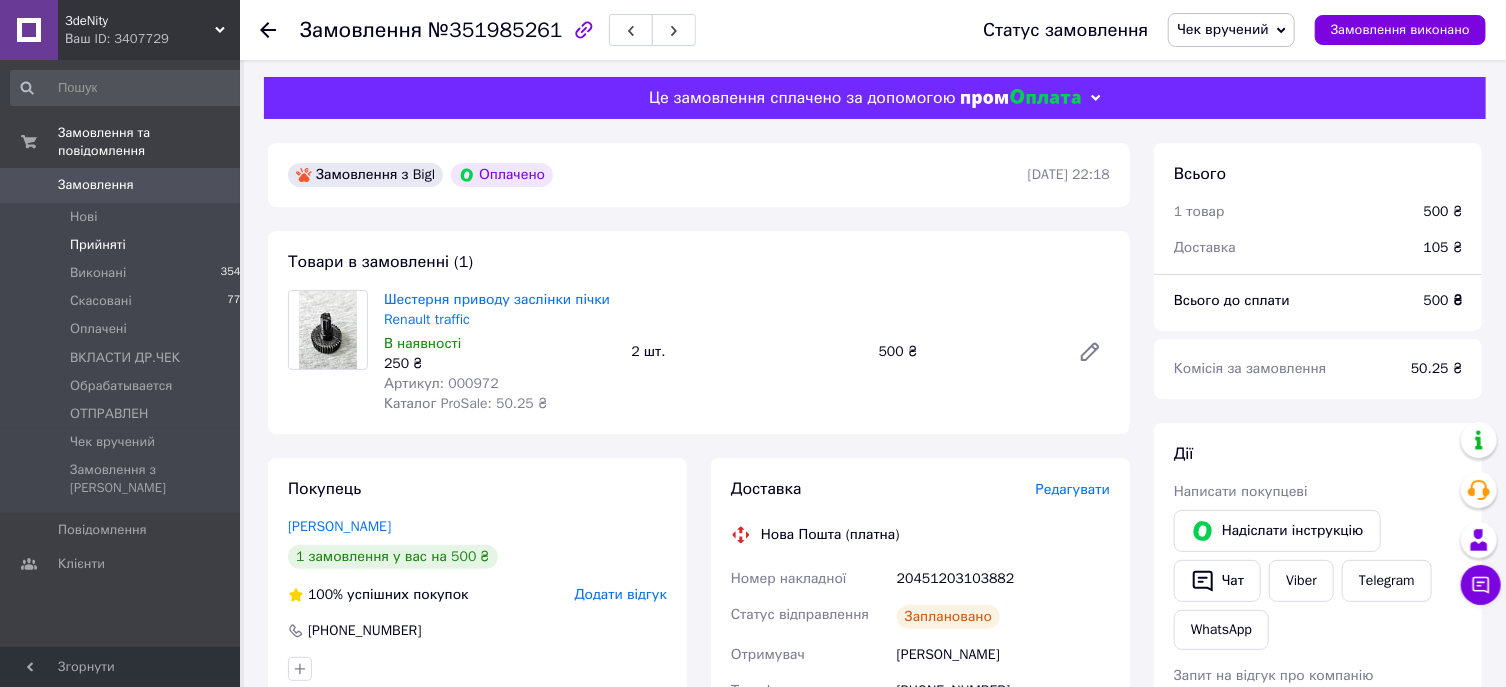 click on "Прийняті 3" at bounding box center [129, 245] 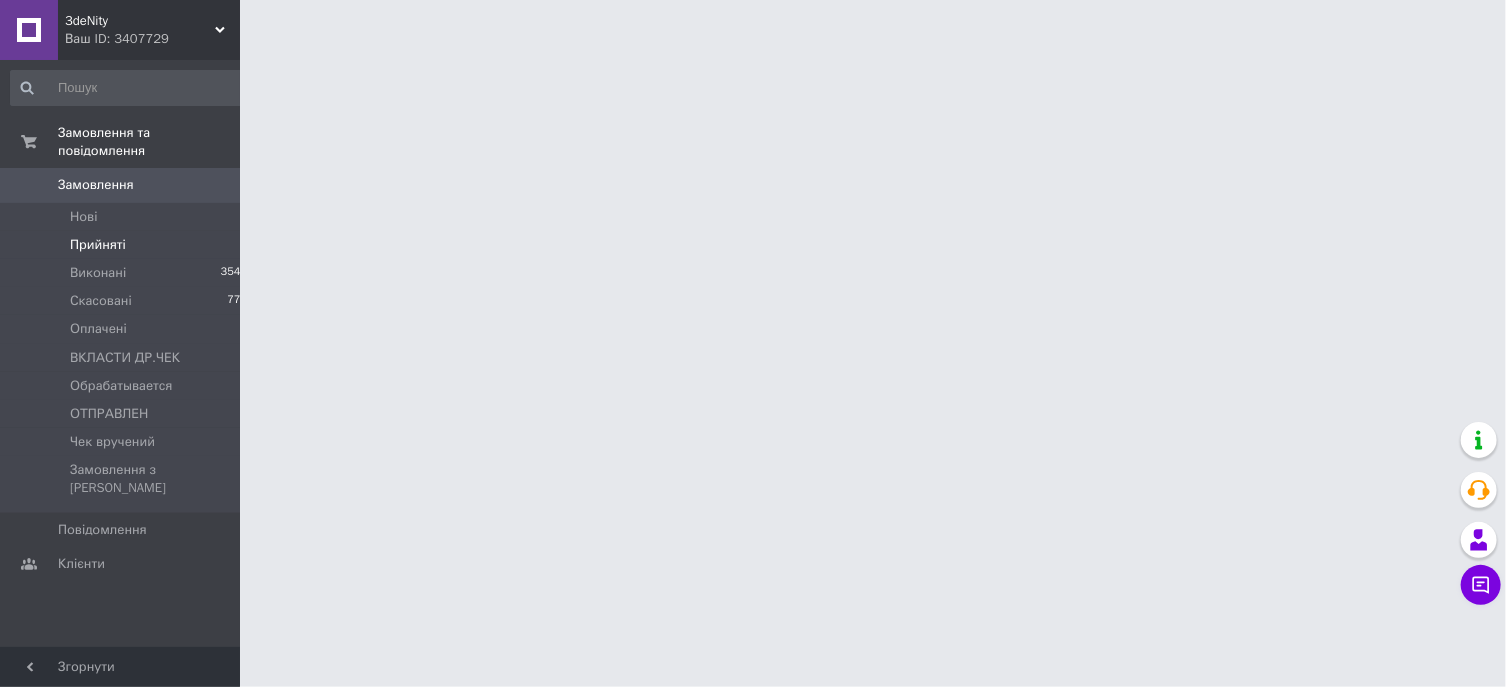 scroll, scrollTop: 0, scrollLeft: 0, axis: both 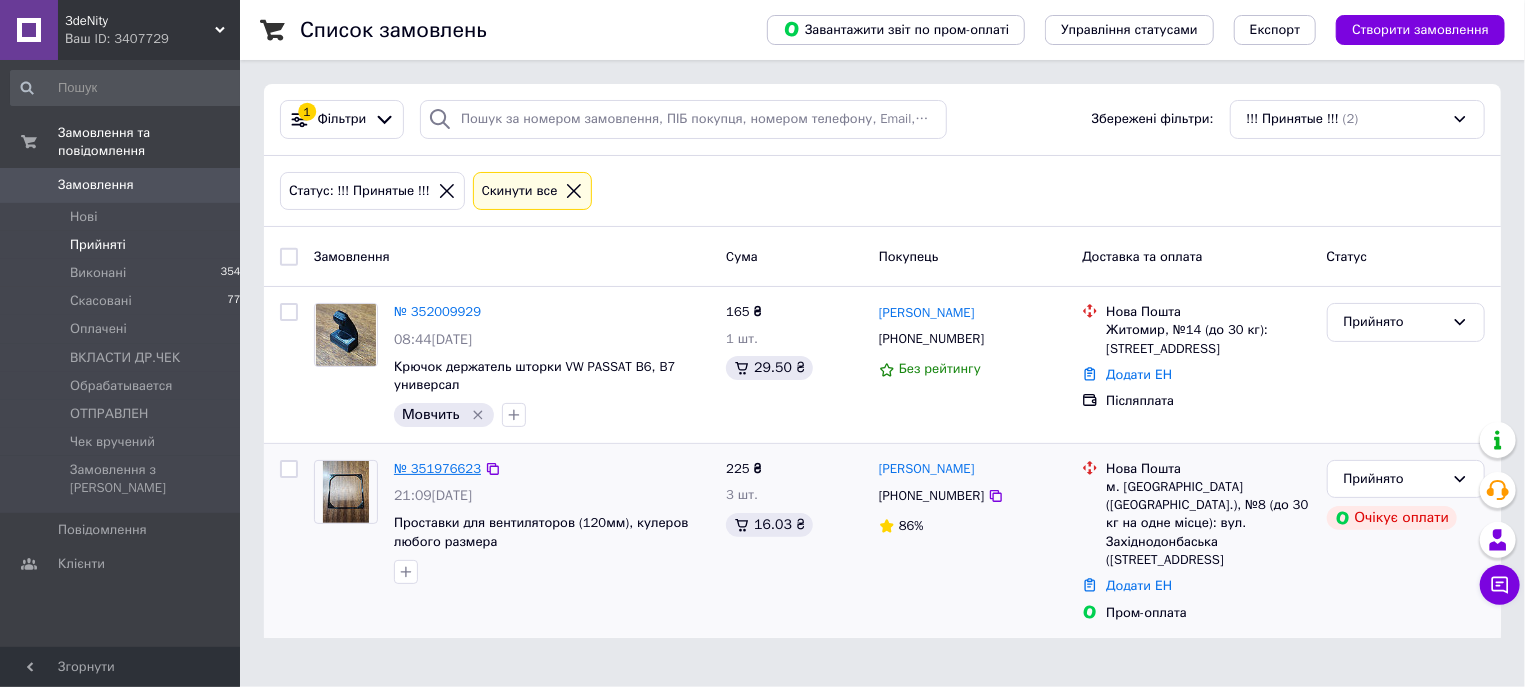 click on "№ 351976623" at bounding box center [437, 468] 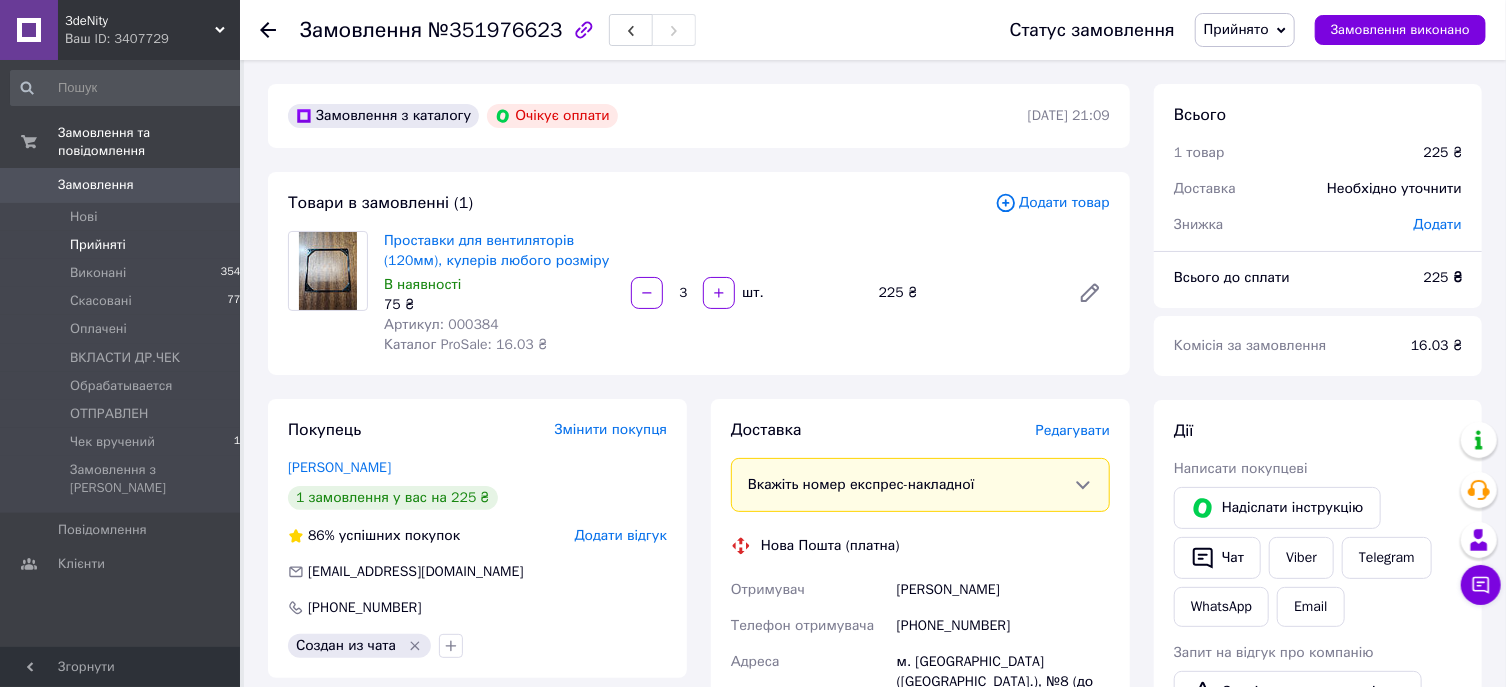 click on "Прийняті" at bounding box center [98, 245] 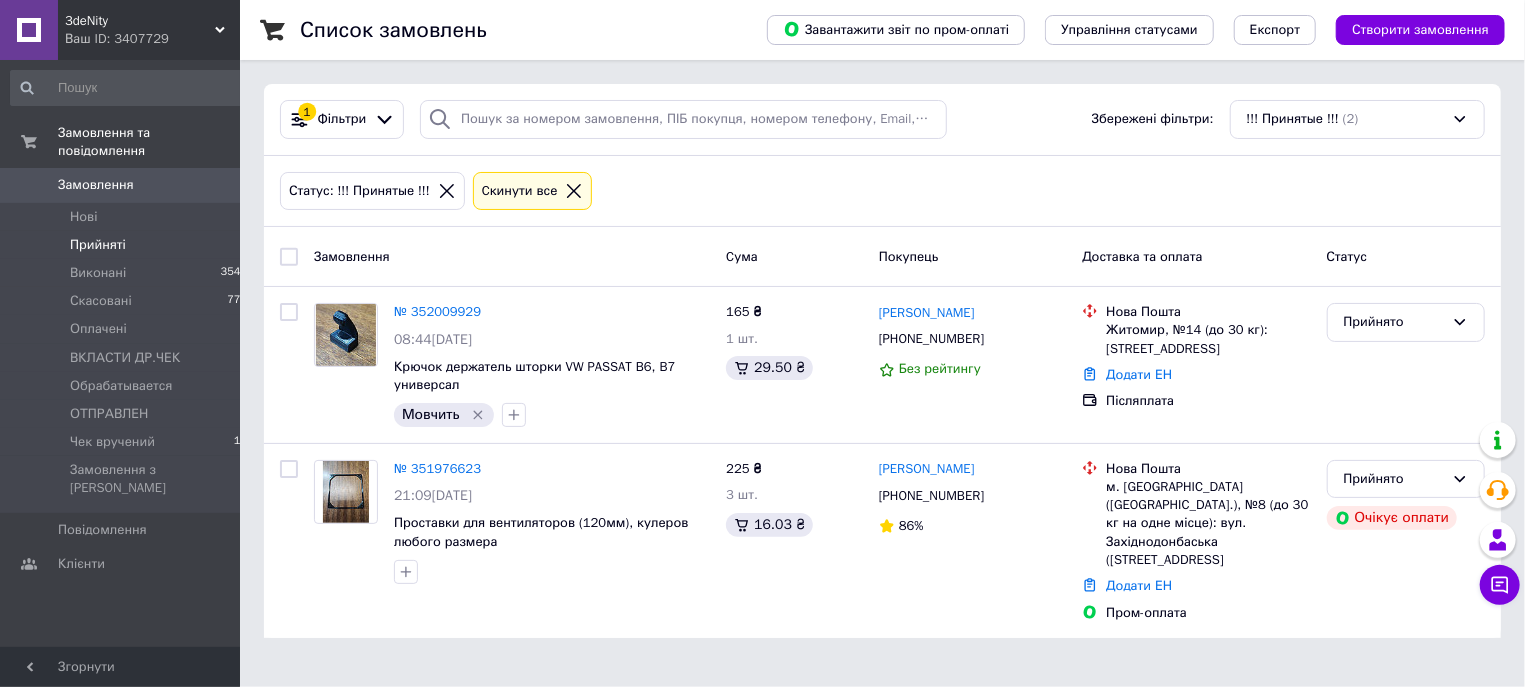 click on "Cкинути все" at bounding box center (520, 191) 